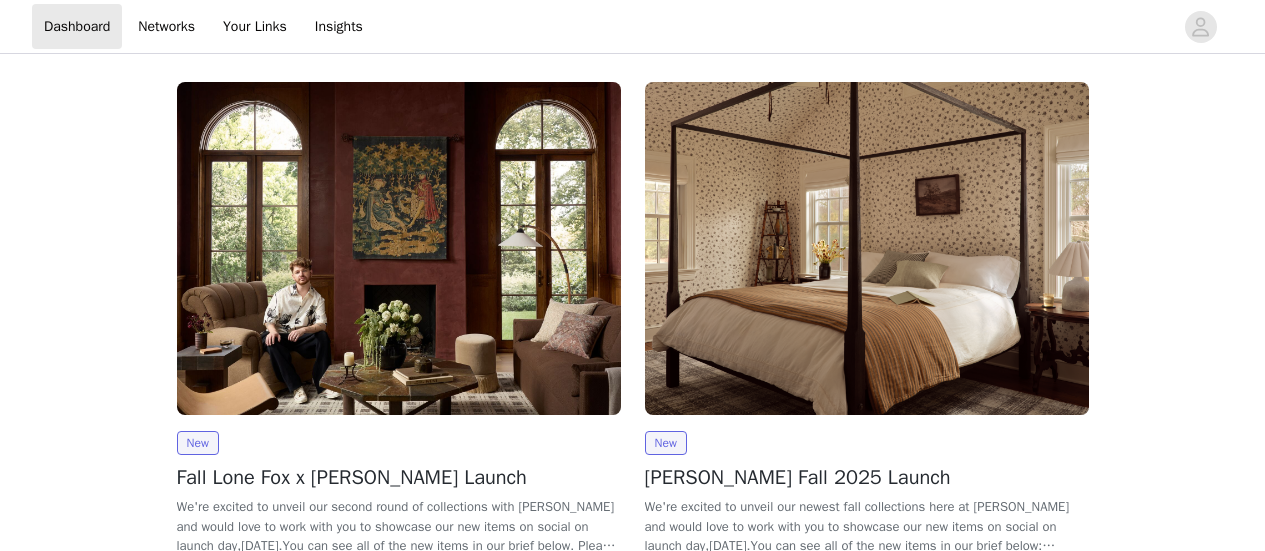scroll, scrollTop: 0, scrollLeft: 0, axis: both 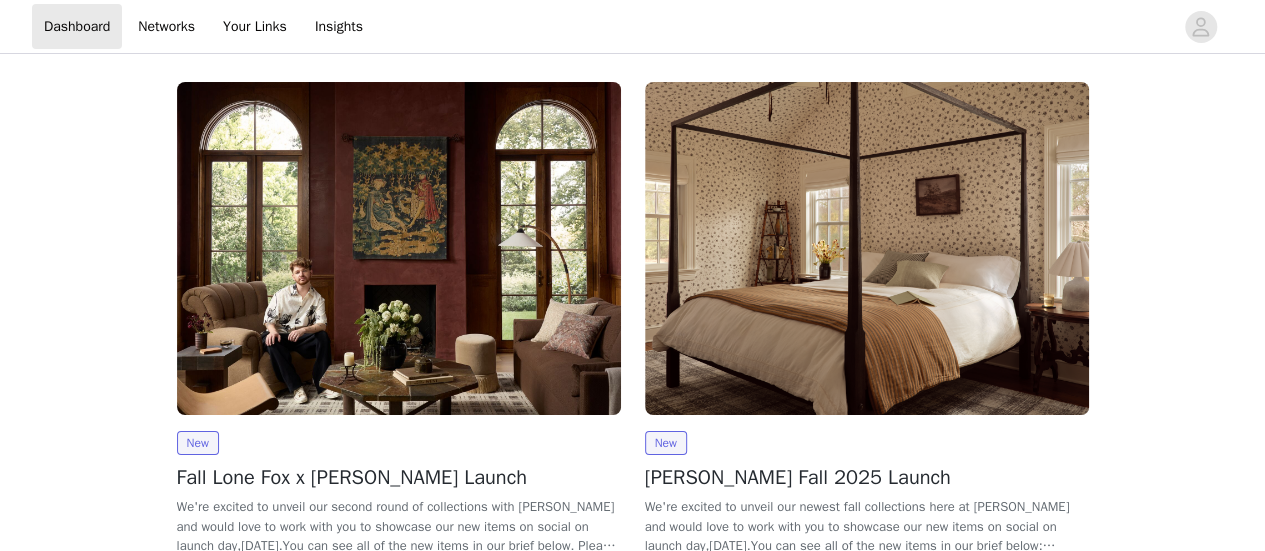 click at bounding box center [399, 248] 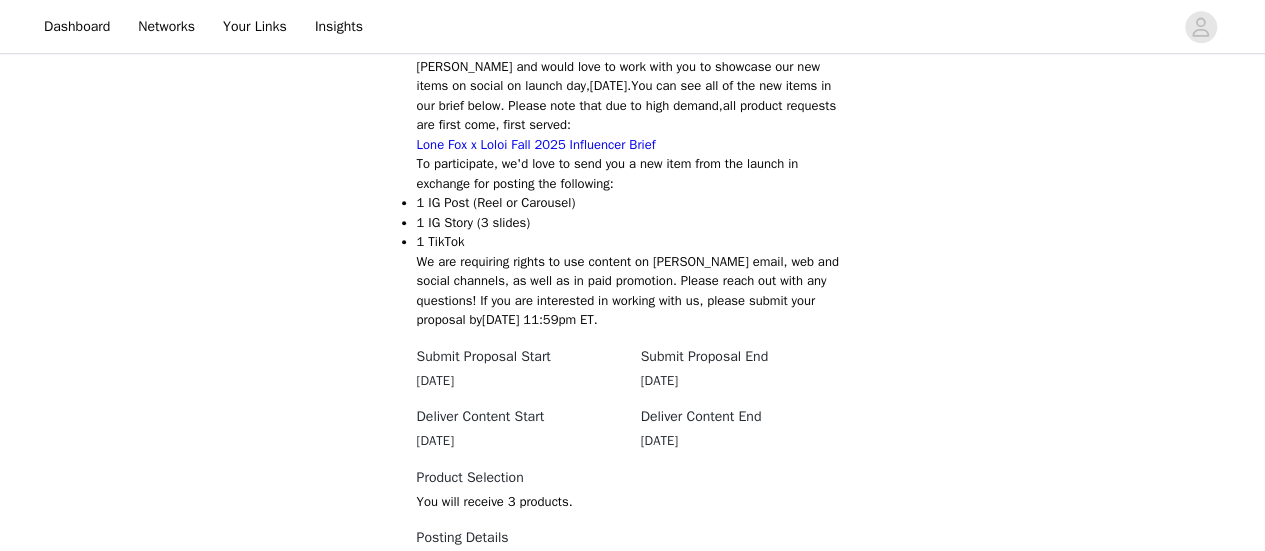 scroll, scrollTop: 776, scrollLeft: 0, axis: vertical 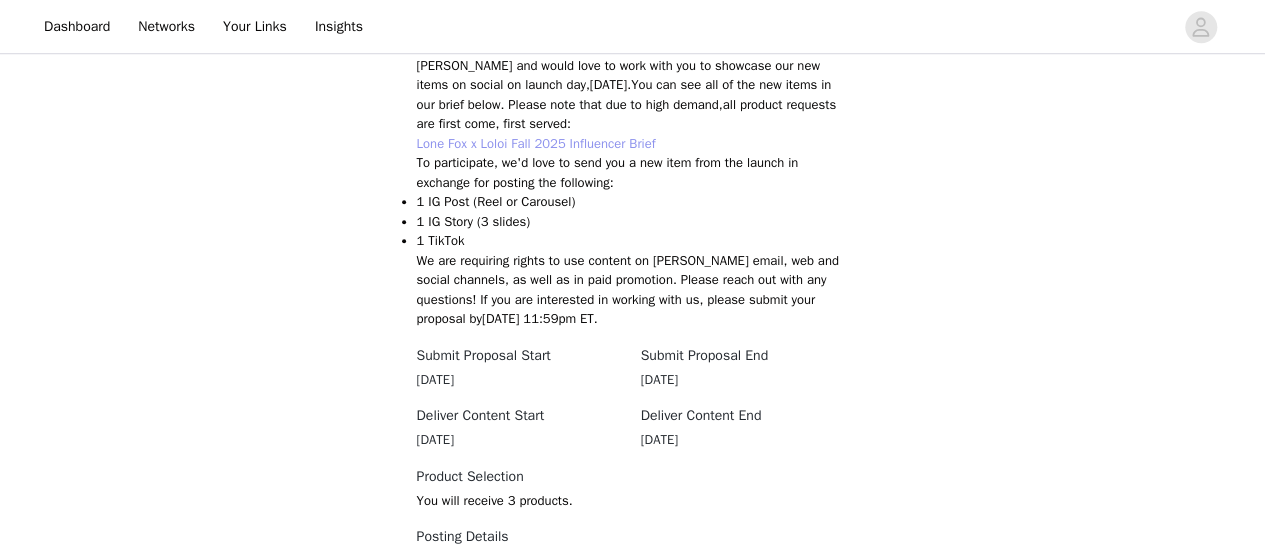 click on "Lone Fox x Loloi Fall 2025 Influencer Brief" at bounding box center [536, 143] 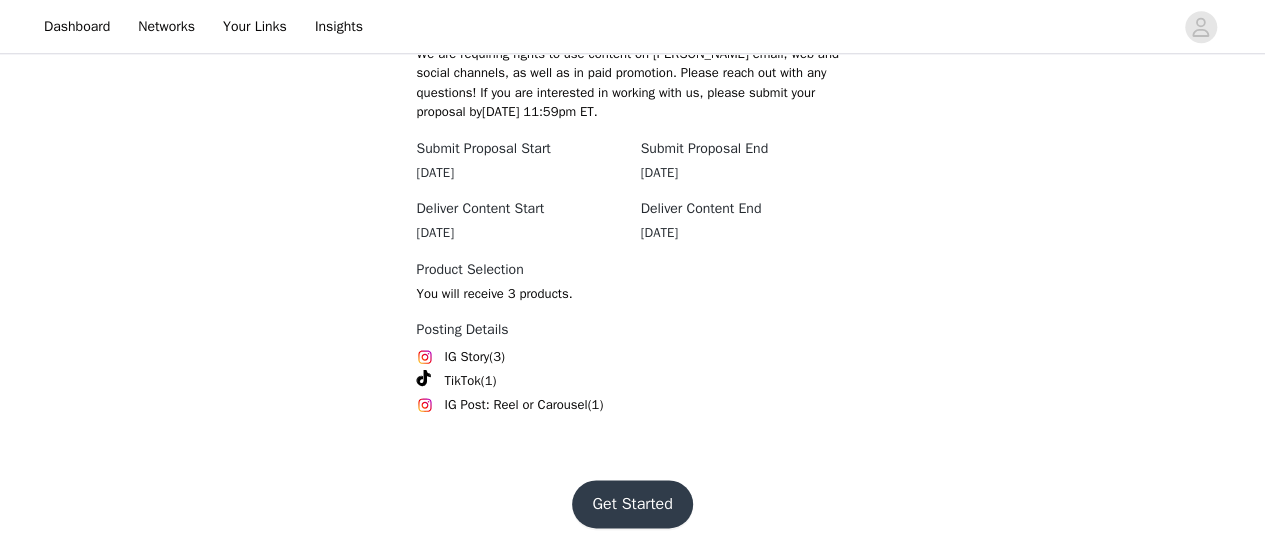 click on "Get Started" at bounding box center [632, 504] 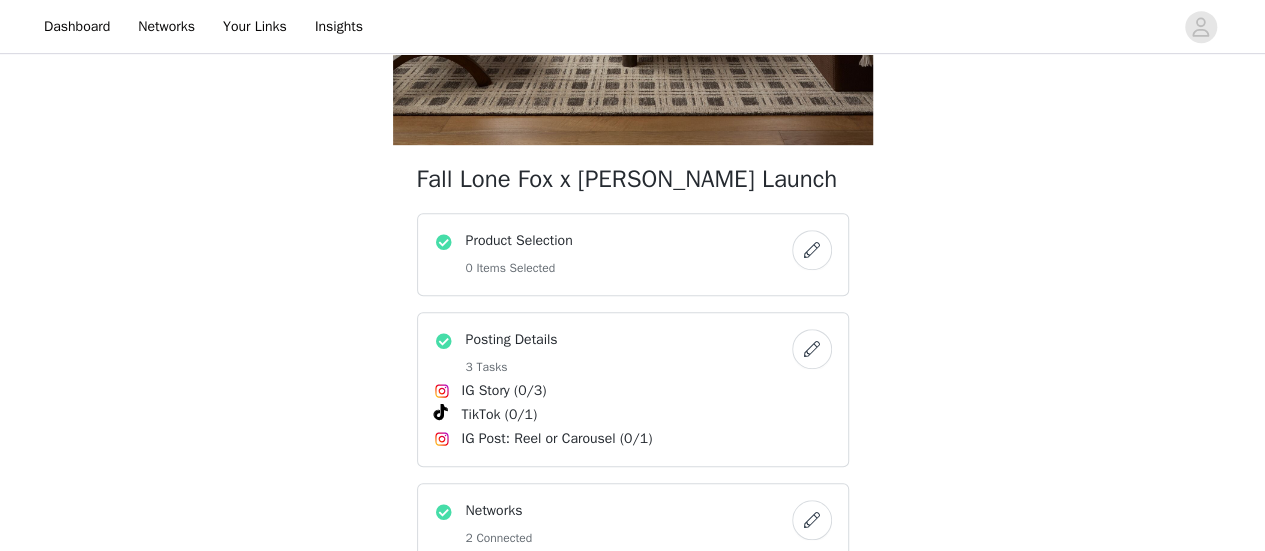 scroll, scrollTop: 495, scrollLeft: 0, axis: vertical 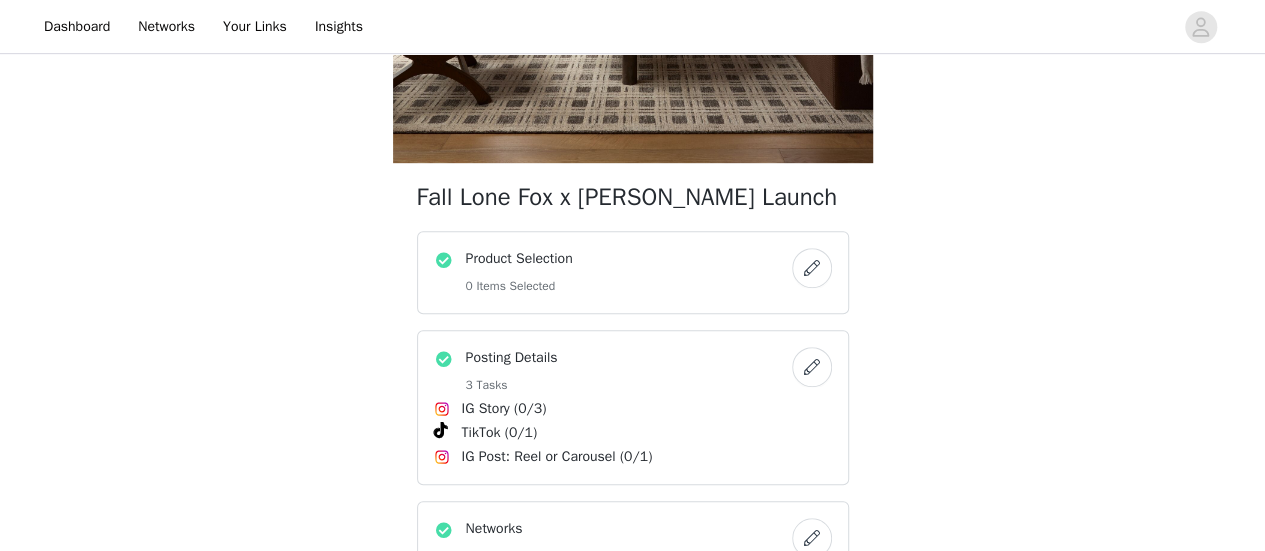 click at bounding box center [812, 268] 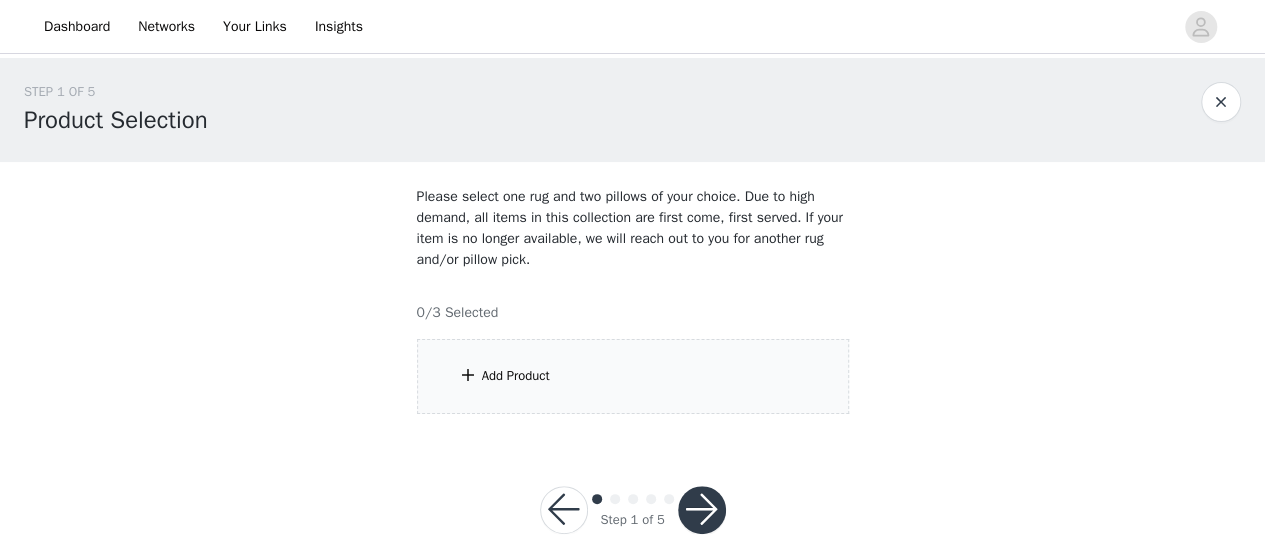scroll, scrollTop: 30, scrollLeft: 0, axis: vertical 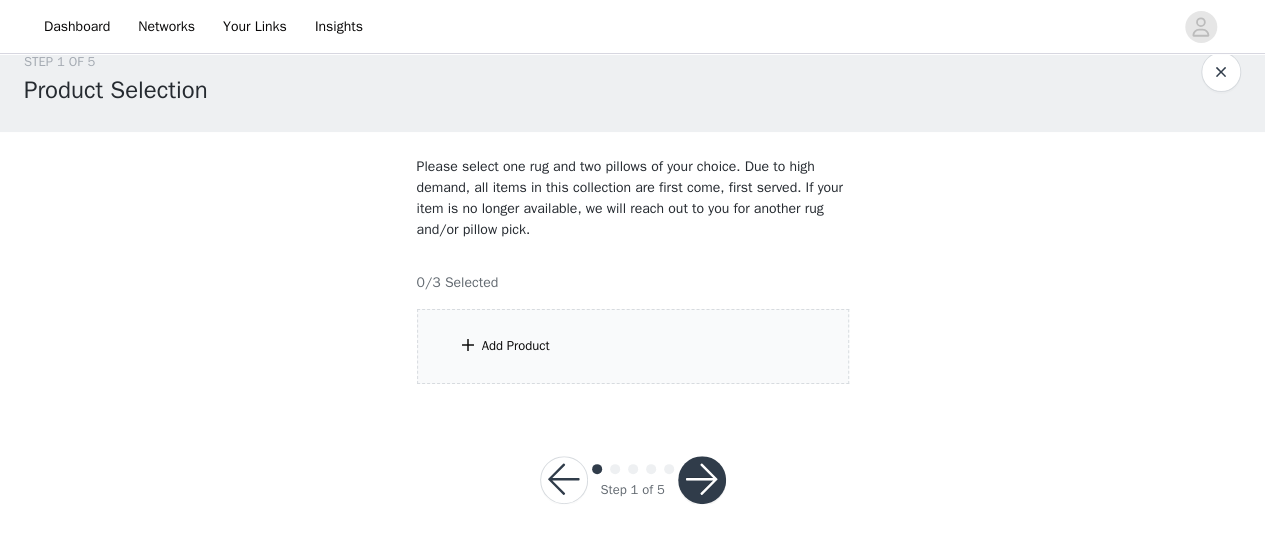 click on "Add Product" at bounding box center (633, 346) 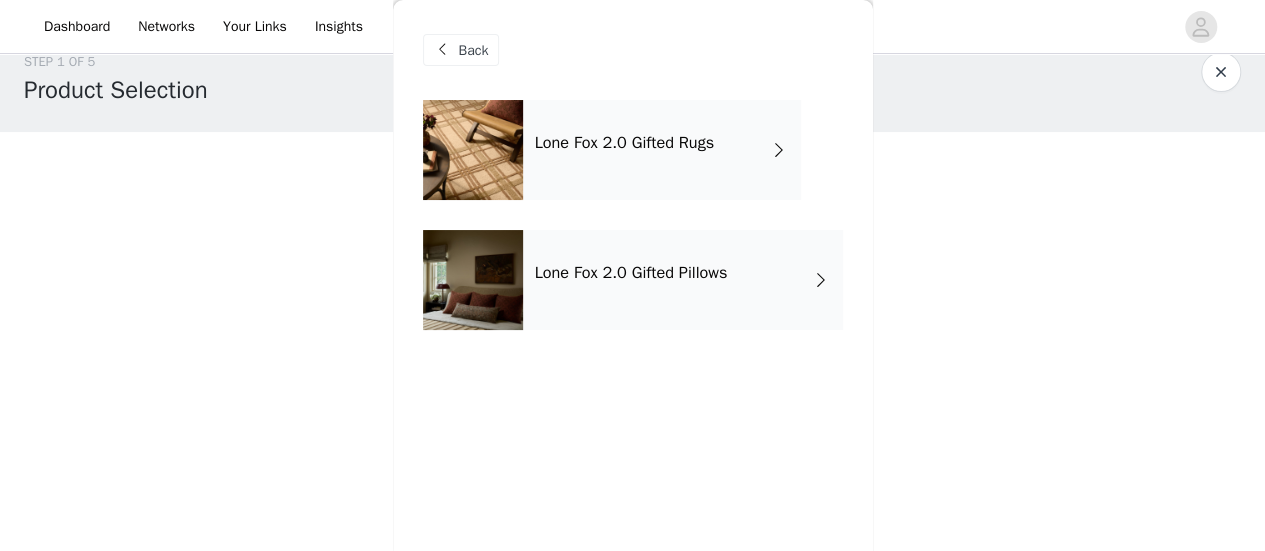 click on "Lone Fox 2.0 Gifted Rugs" at bounding box center (625, 143) 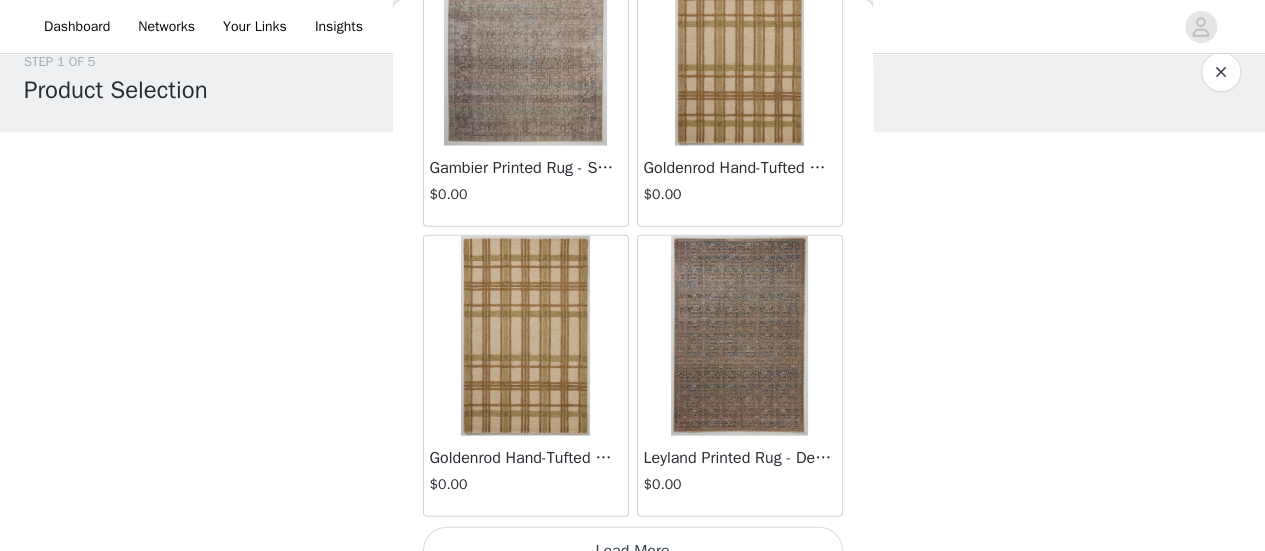 scroll, scrollTop: 2502, scrollLeft: 0, axis: vertical 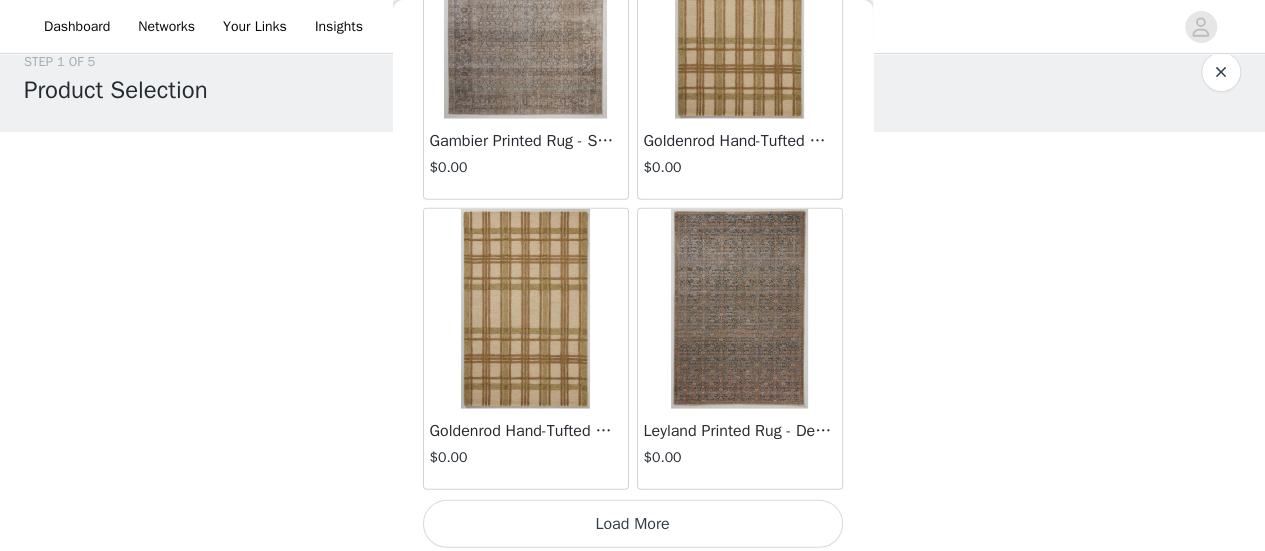 click on "Load More" at bounding box center [633, 524] 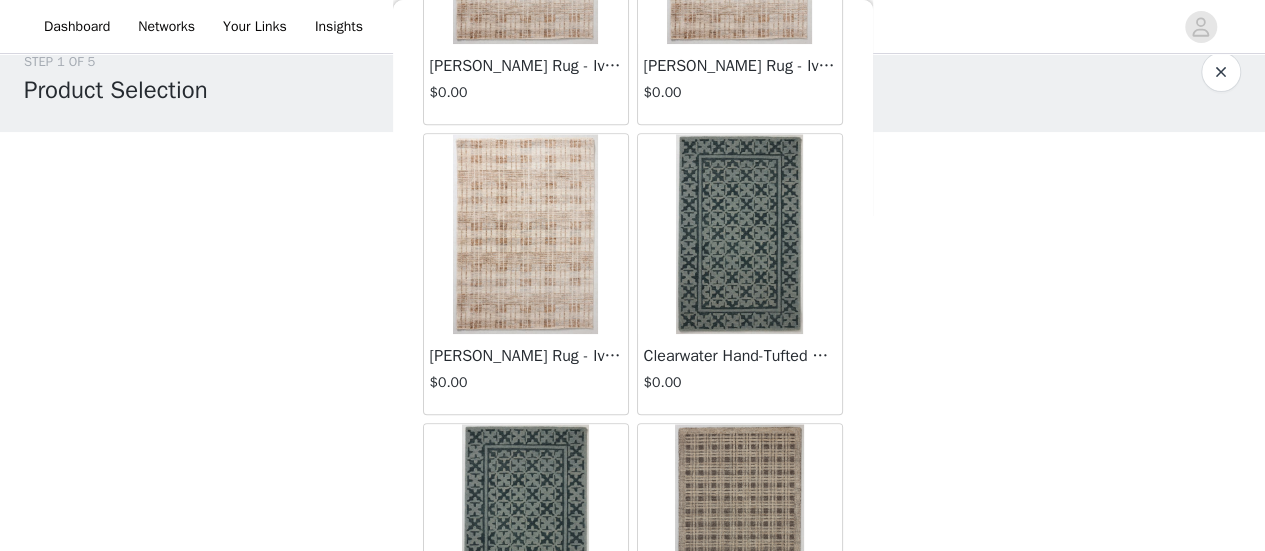 scroll, scrollTop: 0, scrollLeft: 0, axis: both 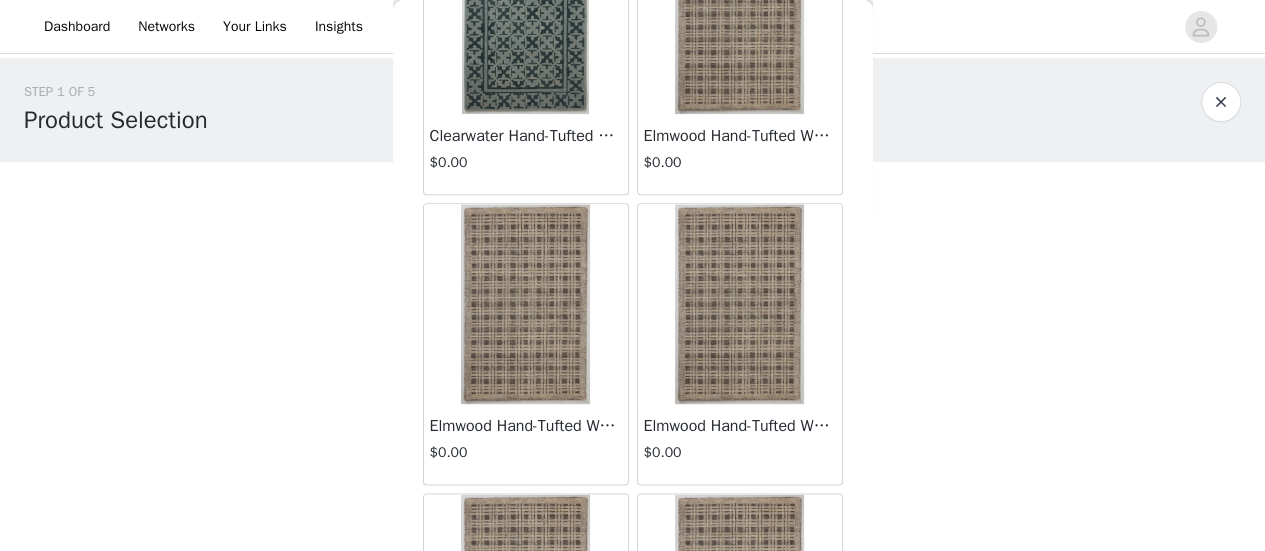 click on "$0.00" at bounding box center [740, 162] 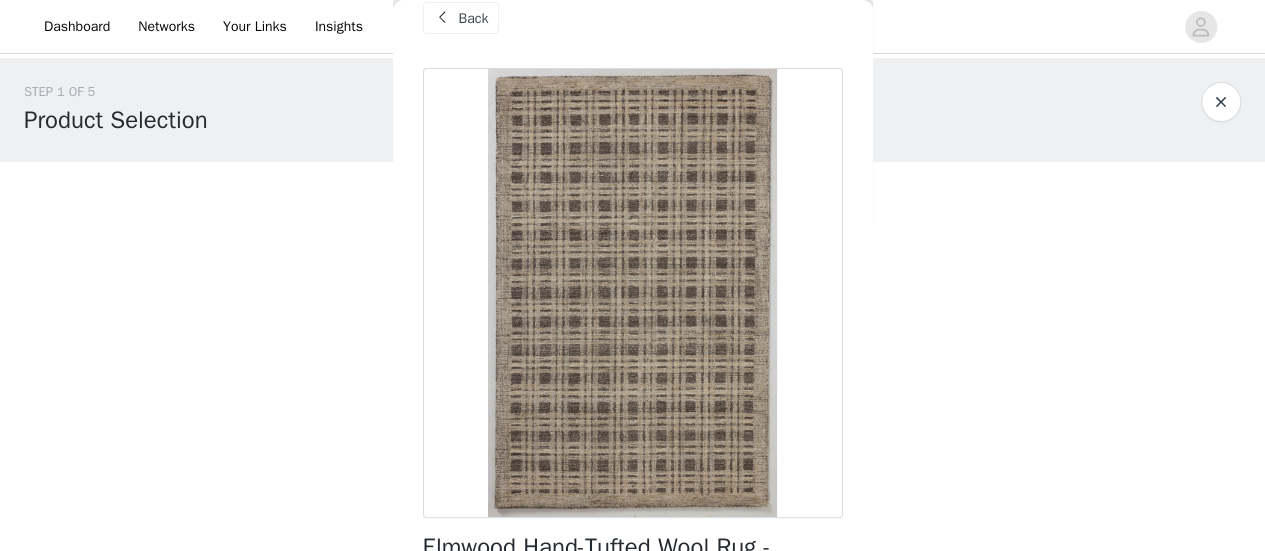scroll, scrollTop: 0, scrollLeft: 0, axis: both 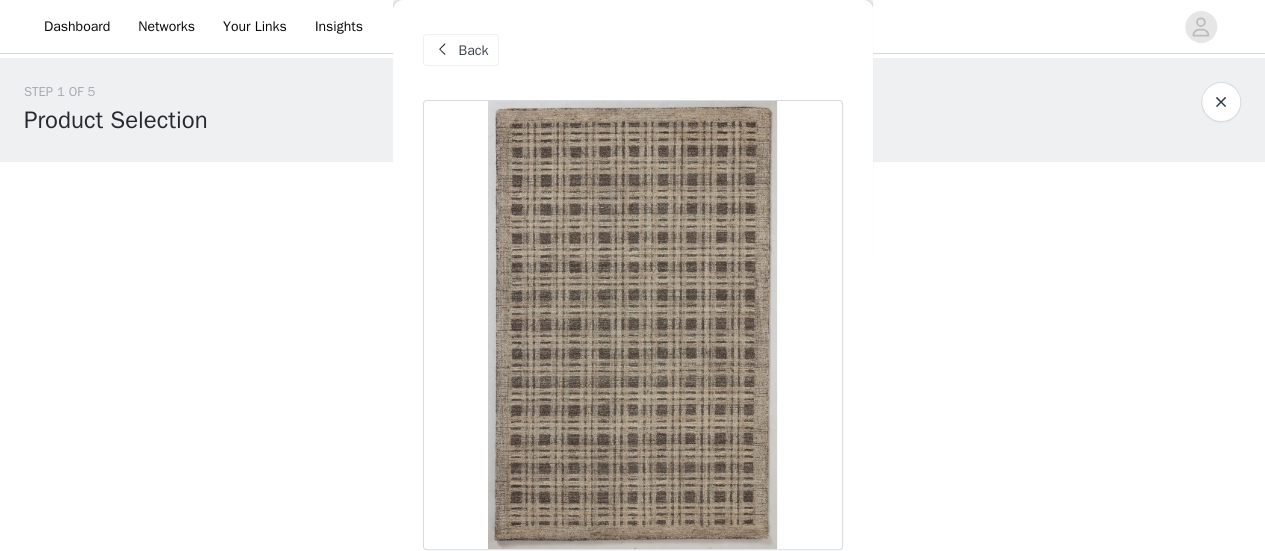 click on "Back" at bounding box center (633, 50) 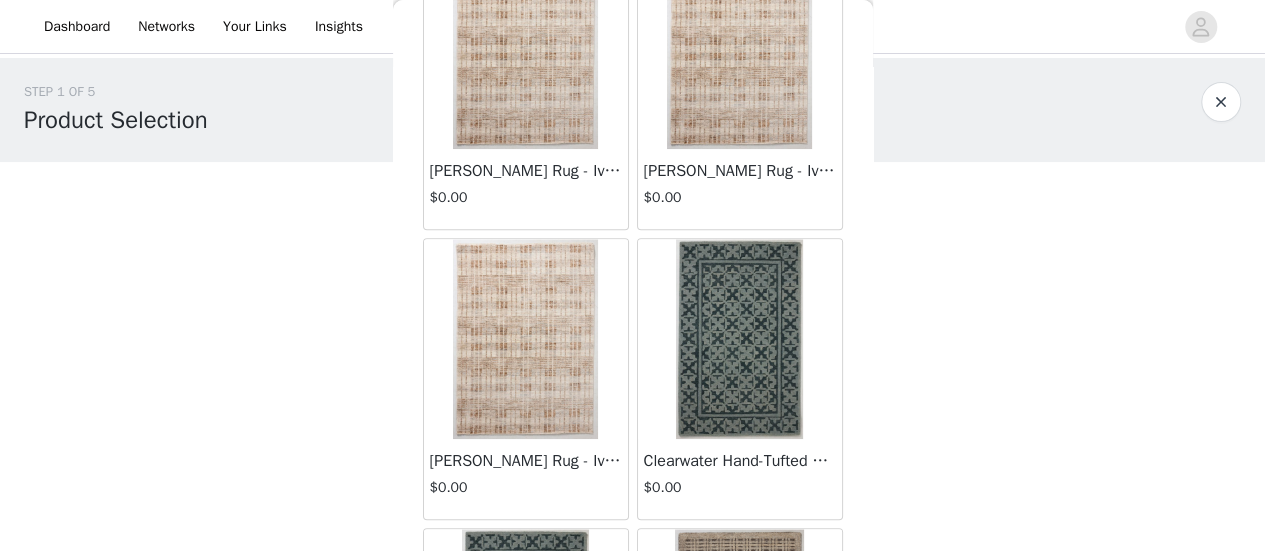 scroll, scrollTop: 726, scrollLeft: 0, axis: vertical 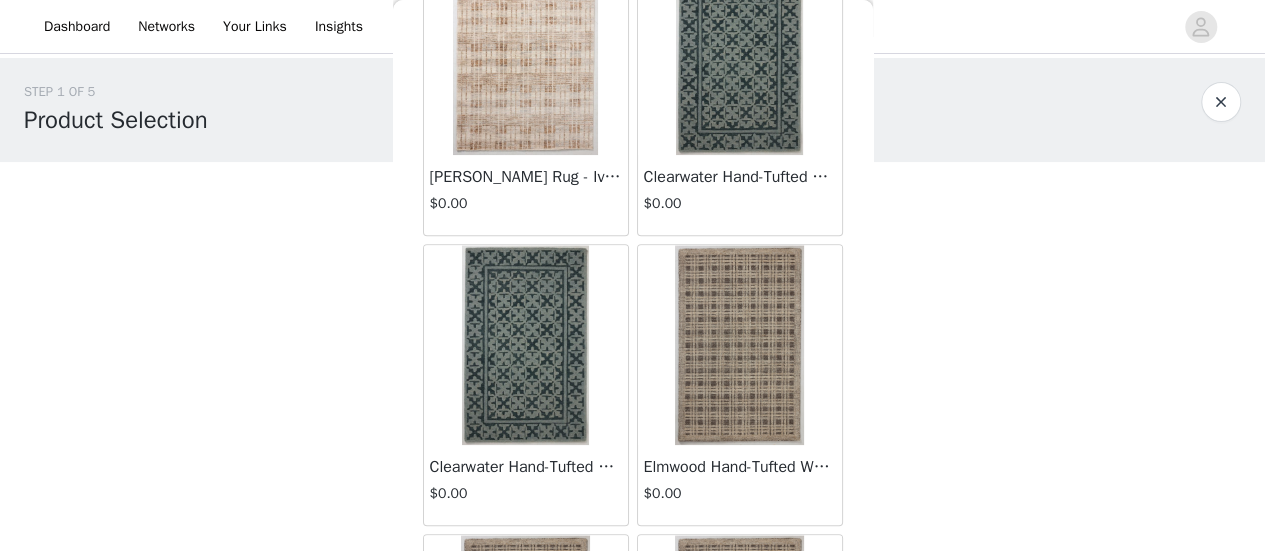 click at bounding box center (739, 55) 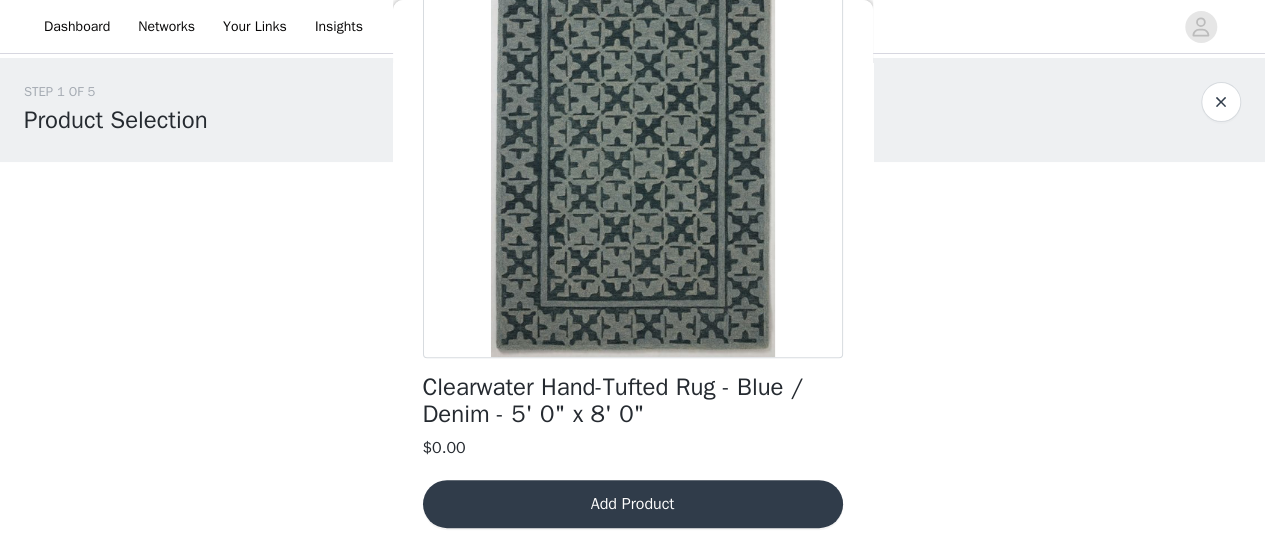 scroll, scrollTop: 0, scrollLeft: 0, axis: both 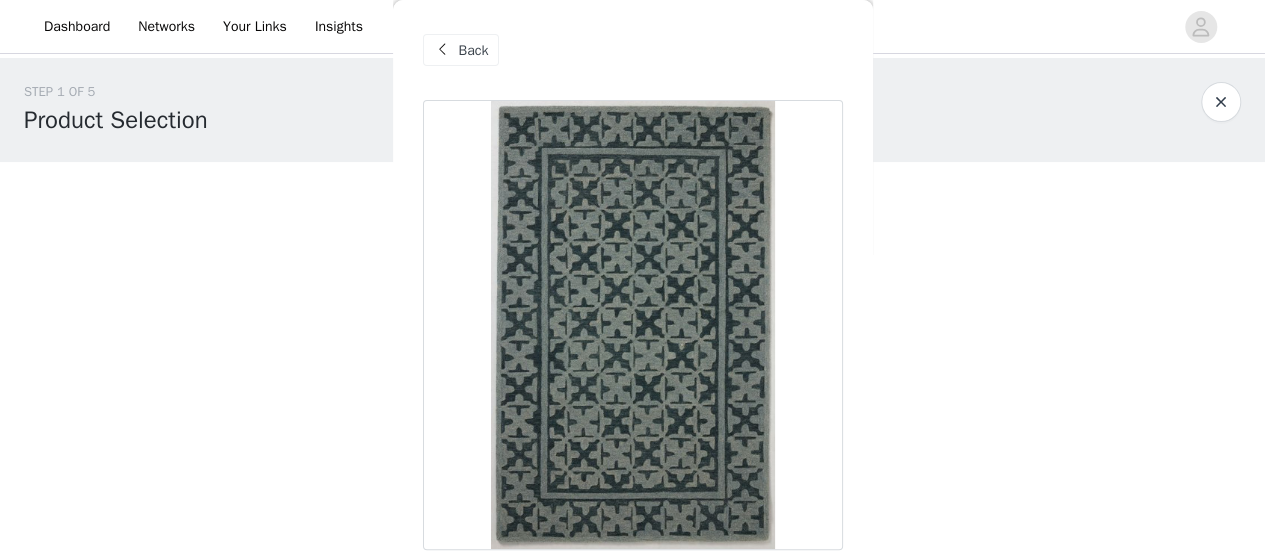 click at bounding box center (443, 50) 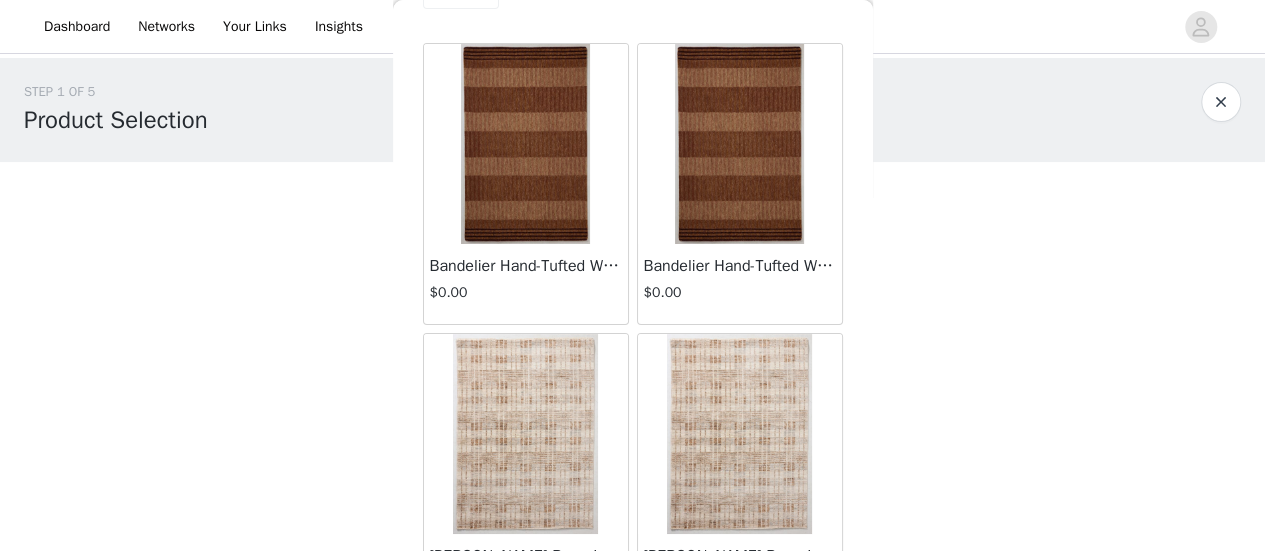 scroll, scrollTop: 58, scrollLeft: 0, axis: vertical 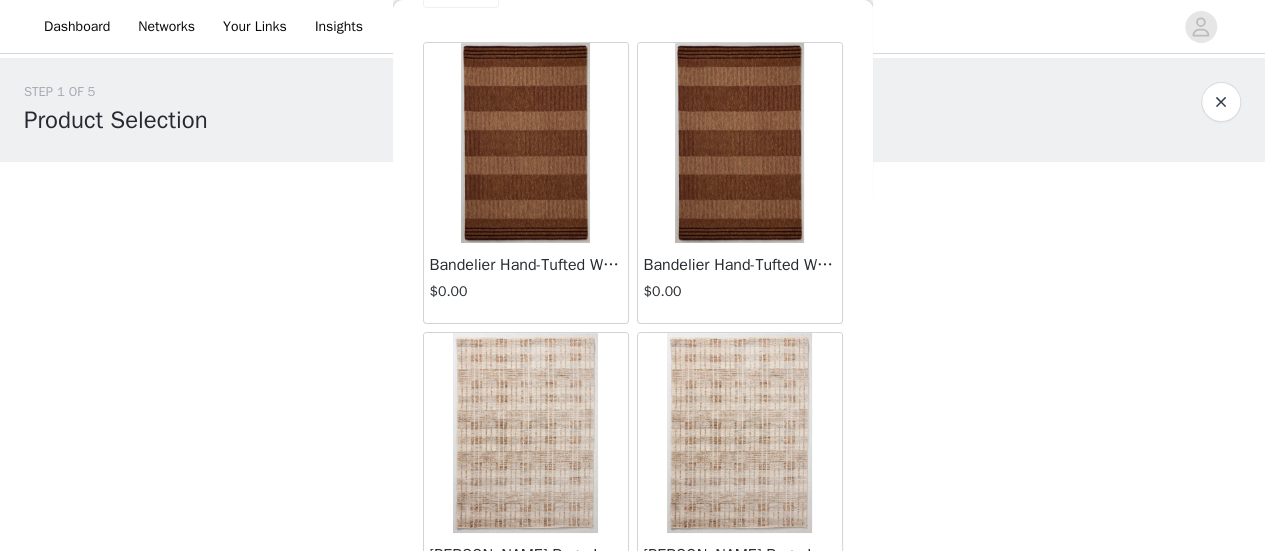 click at bounding box center [525, 143] 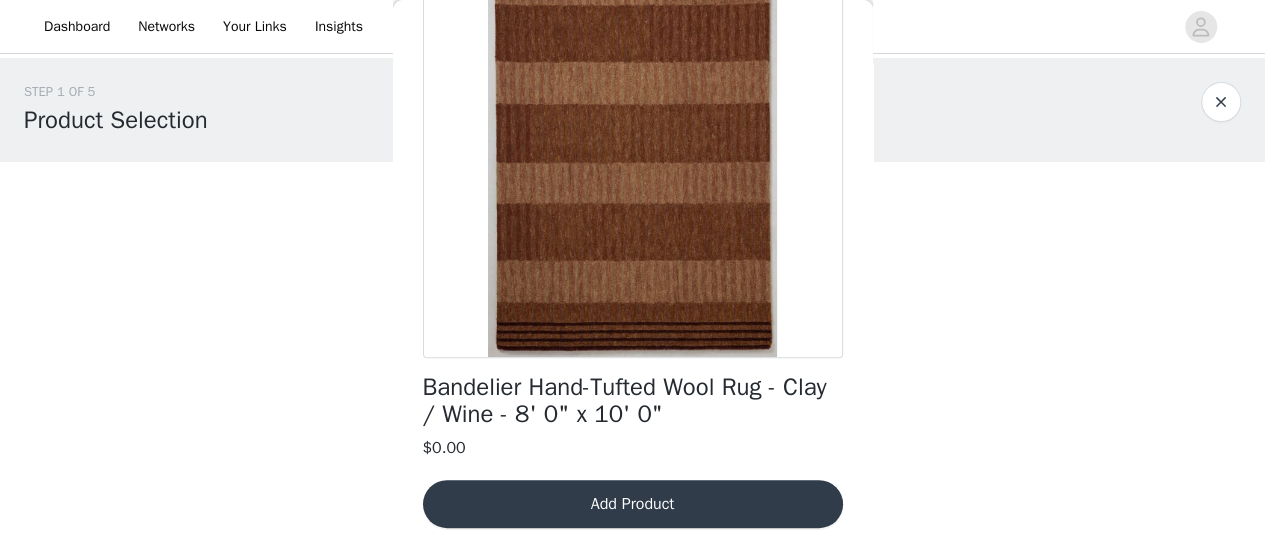 scroll, scrollTop: 0, scrollLeft: 0, axis: both 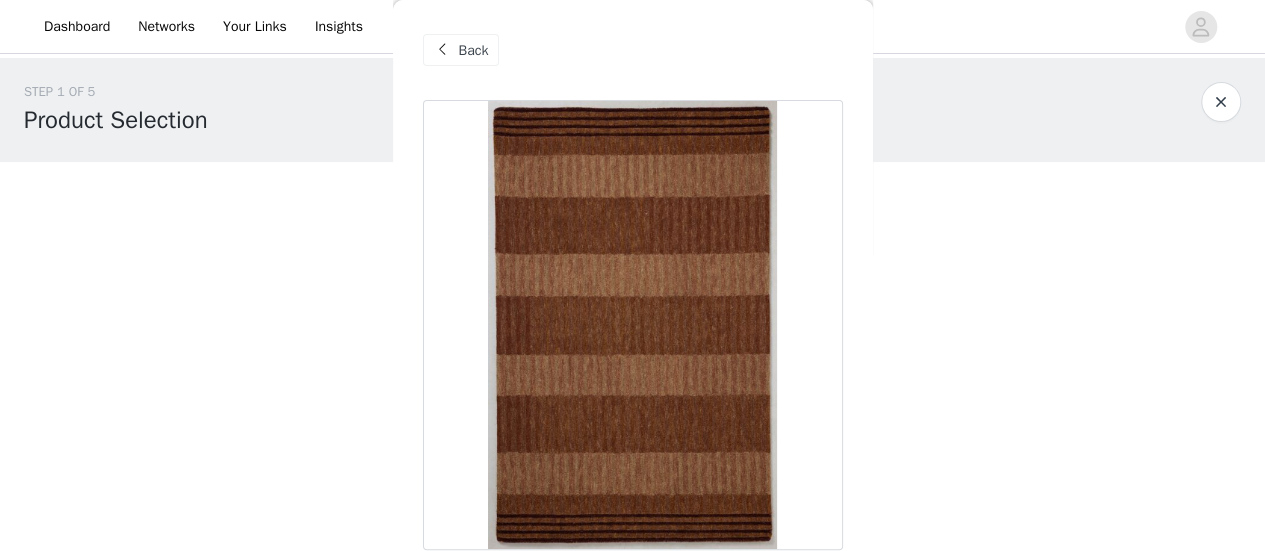 click on "Back" at bounding box center [474, 50] 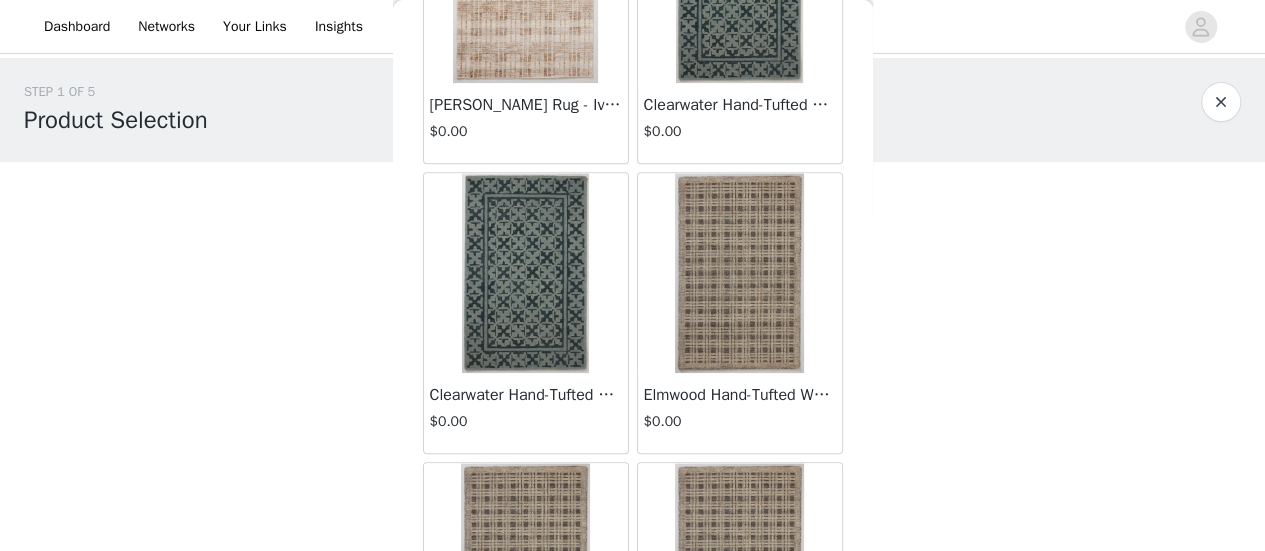 scroll, scrollTop: 814, scrollLeft: 0, axis: vertical 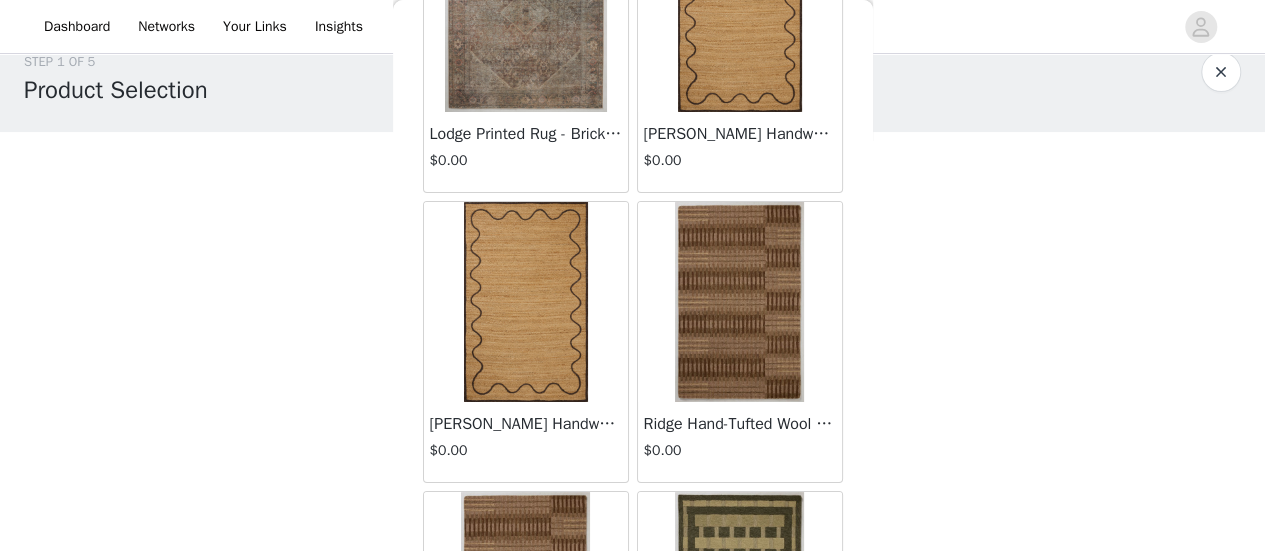 click on "$0.00" at bounding box center [740, 450] 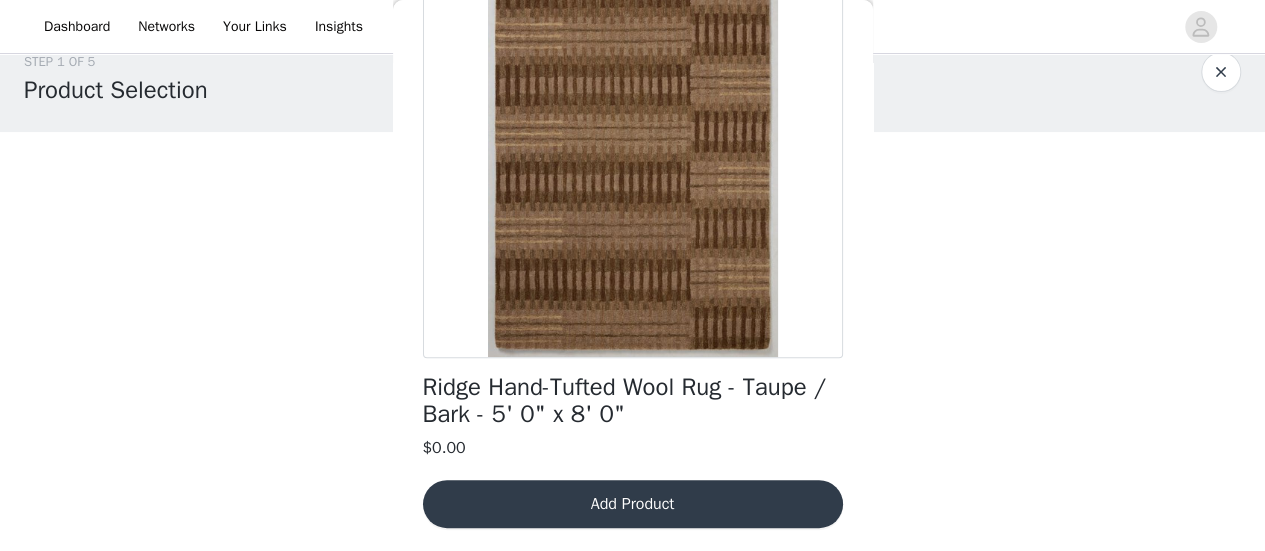 scroll, scrollTop: 0, scrollLeft: 0, axis: both 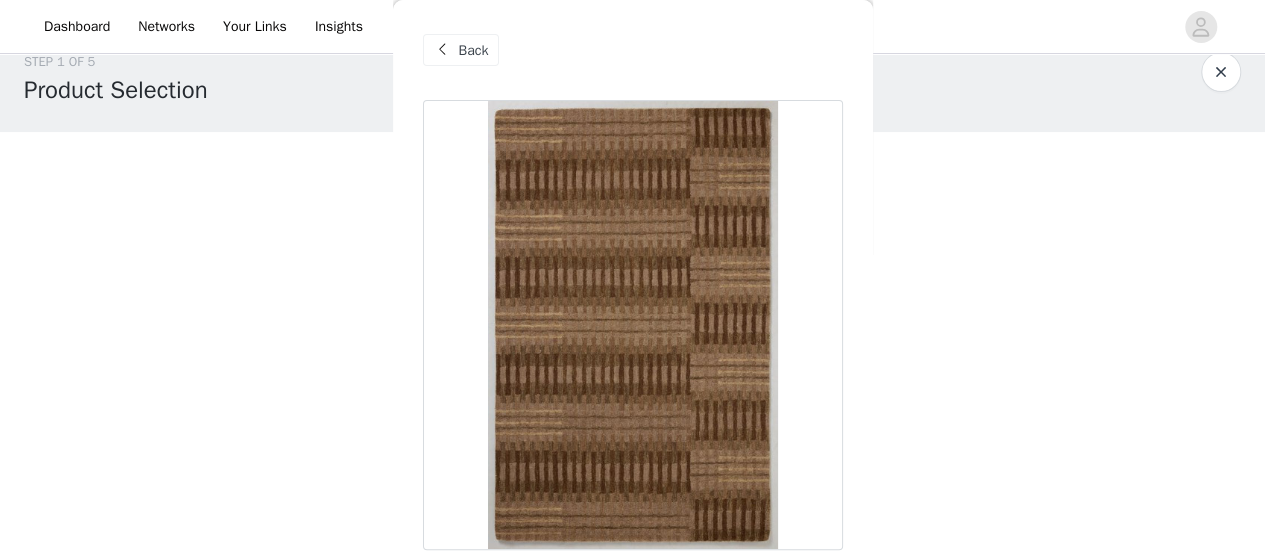 click on "Back" at bounding box center (474, 50) 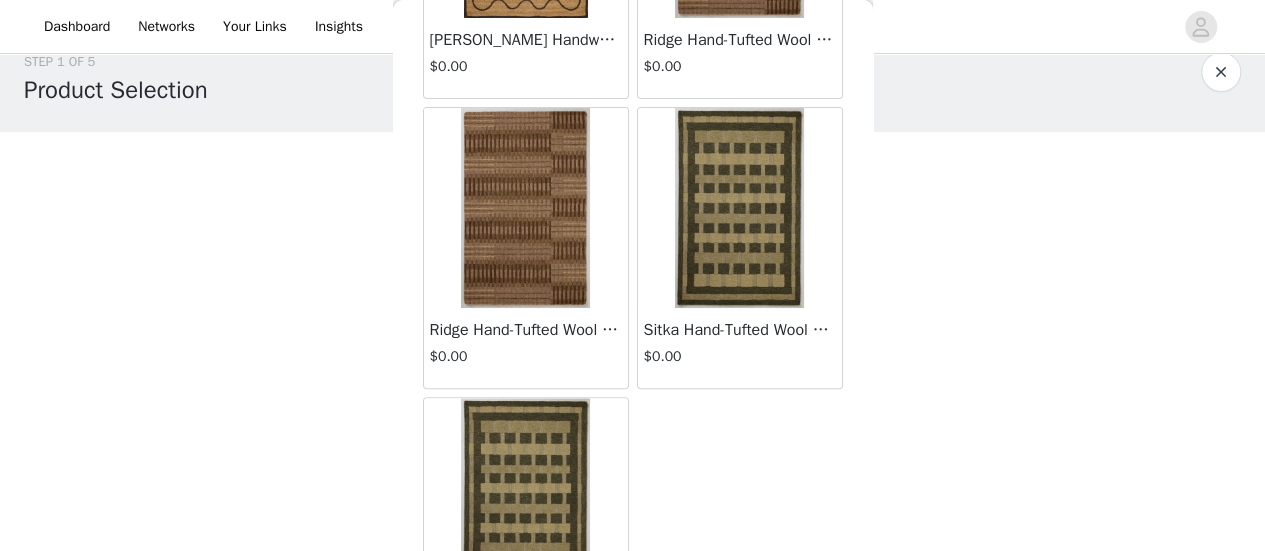 scroll, scrollTop: 4174, scrollLeft: 0, axis: vertical 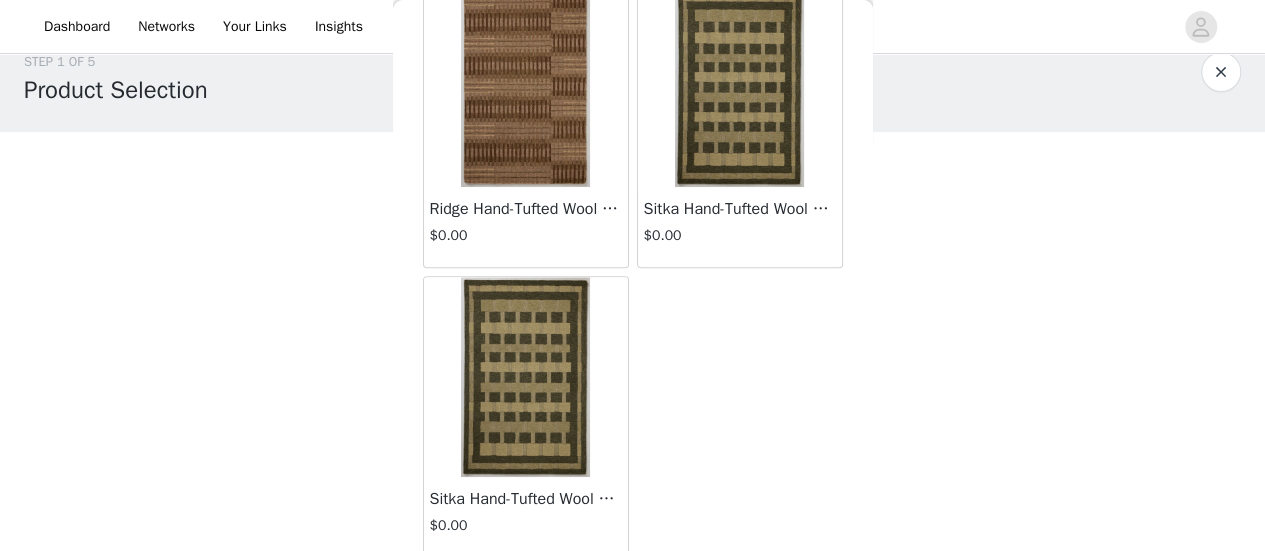click at bounding box center [739, 87] 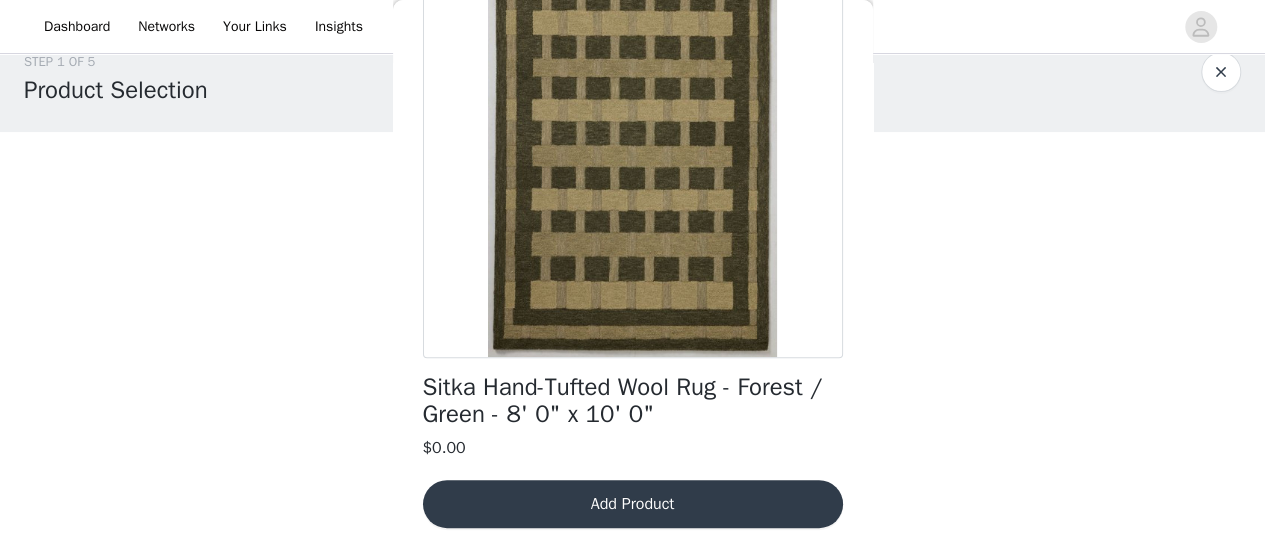 scroll, scrollTop: 0, scrollLeft: 0, axis: both 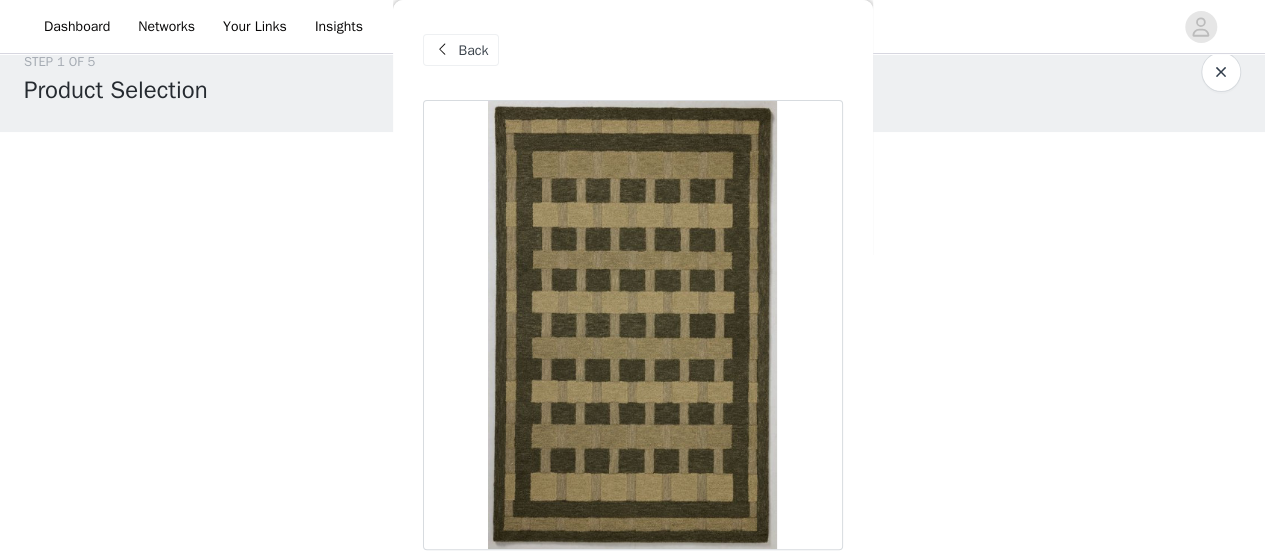 click on "Back" at bounding box center [474, 50] 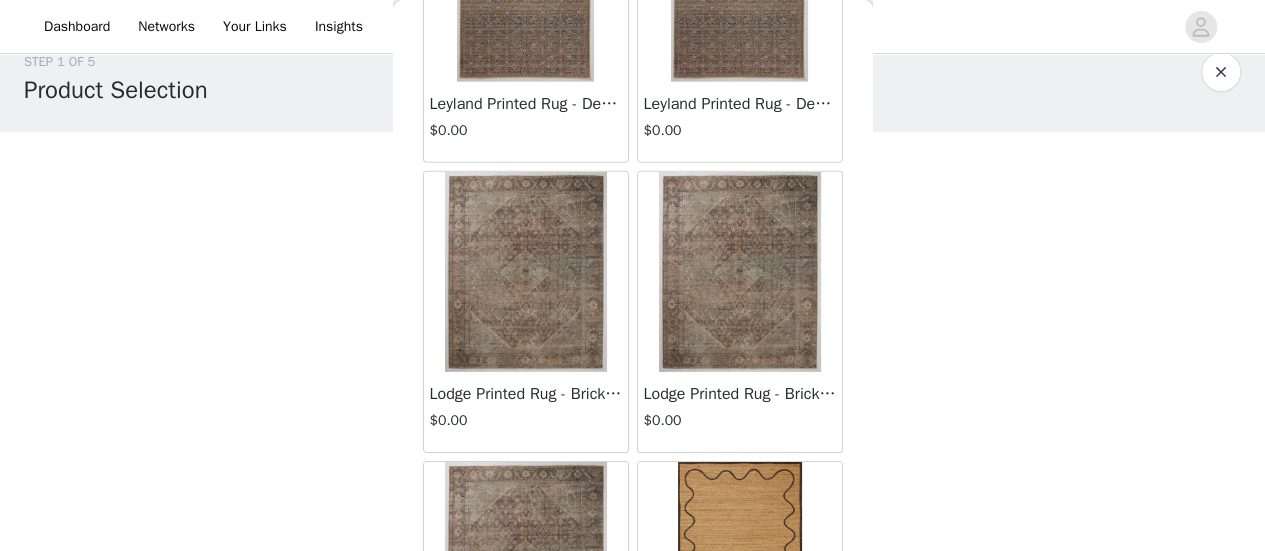 scroll, scrollTop: 4174, scrollLeft: 0, axis: vertical 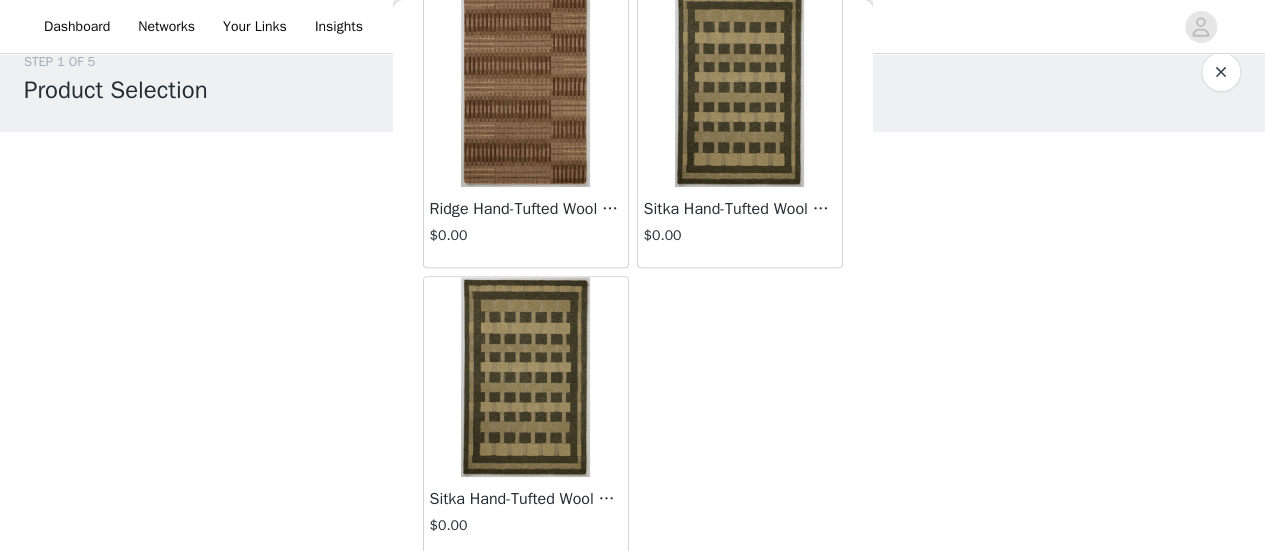 click at bounding box center [525, 377] 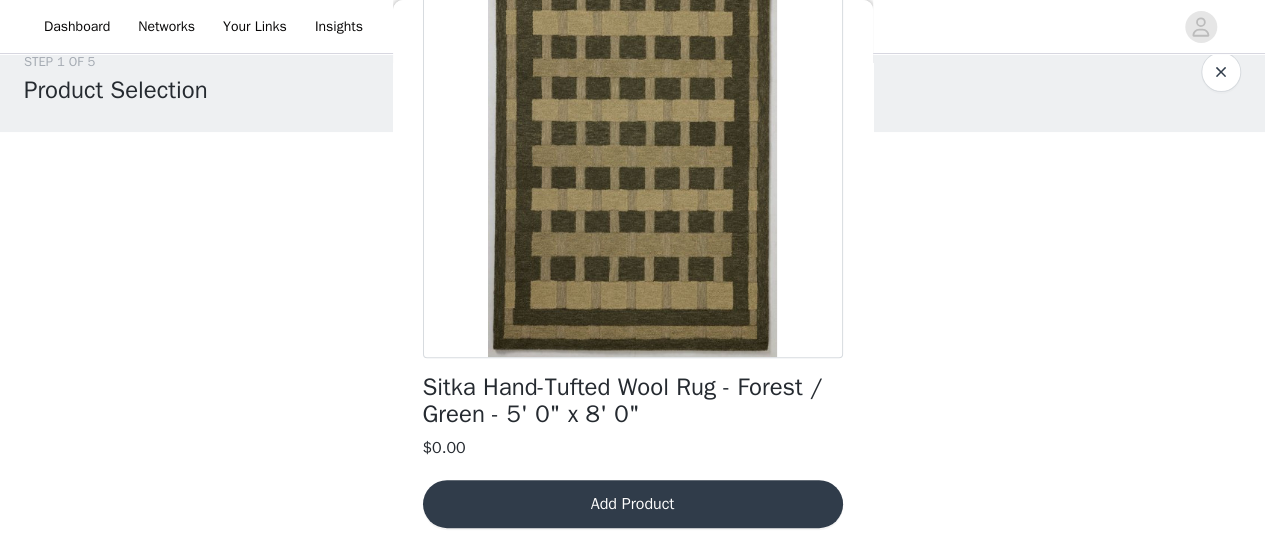 scroll, scrollTop: 0, scrollLeft: 0, axis: both 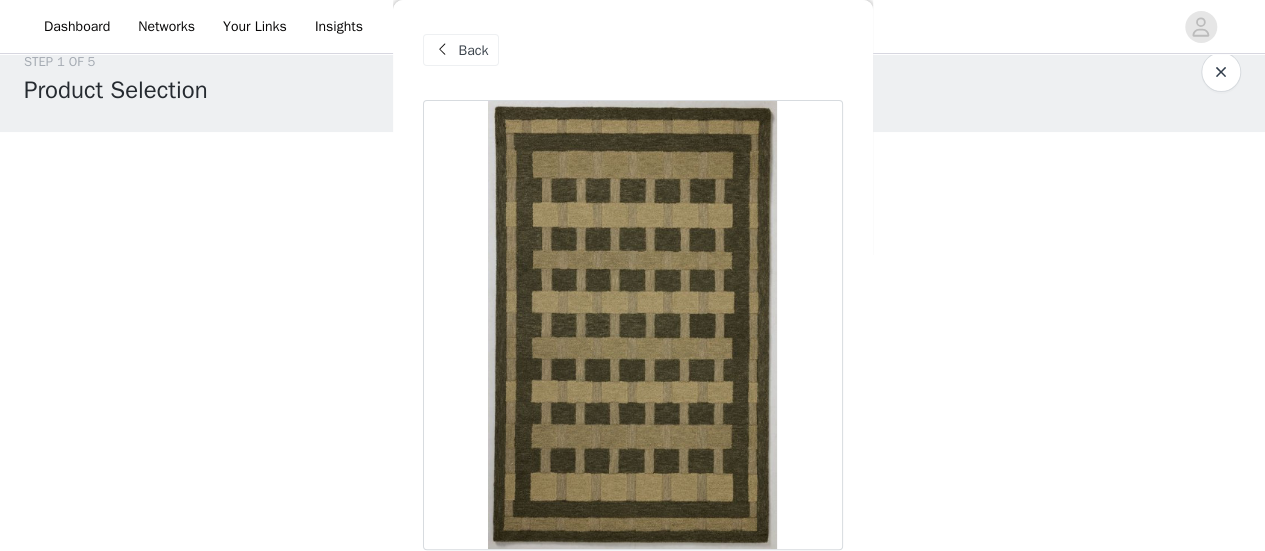 click on "Back" at bounding box center (474, 50) 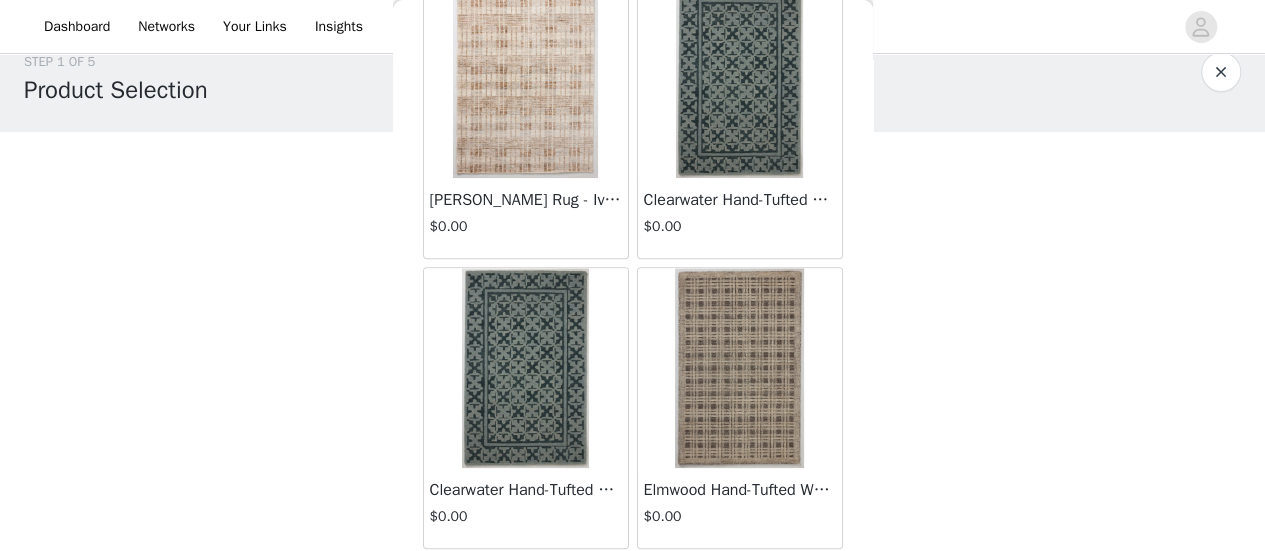scroll, scrollTop: 704, scrollLeft: 0, axis: vertical 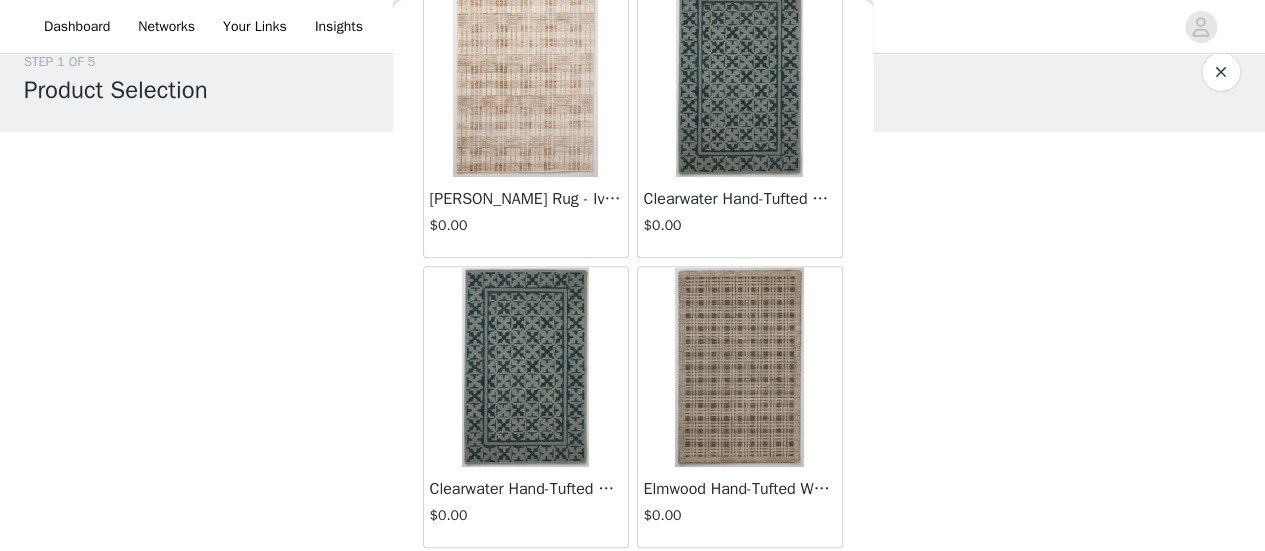 click on "$0.00" at bounding box center (740, 225) 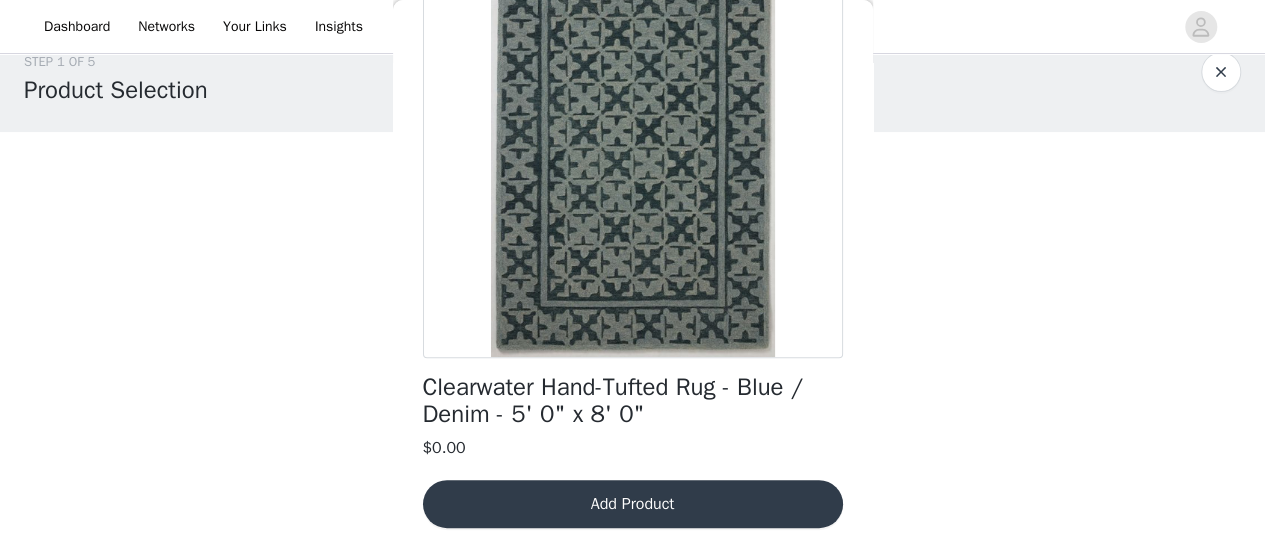 scroll, scrollTop: 0, scrollLeft: 0, axis: both 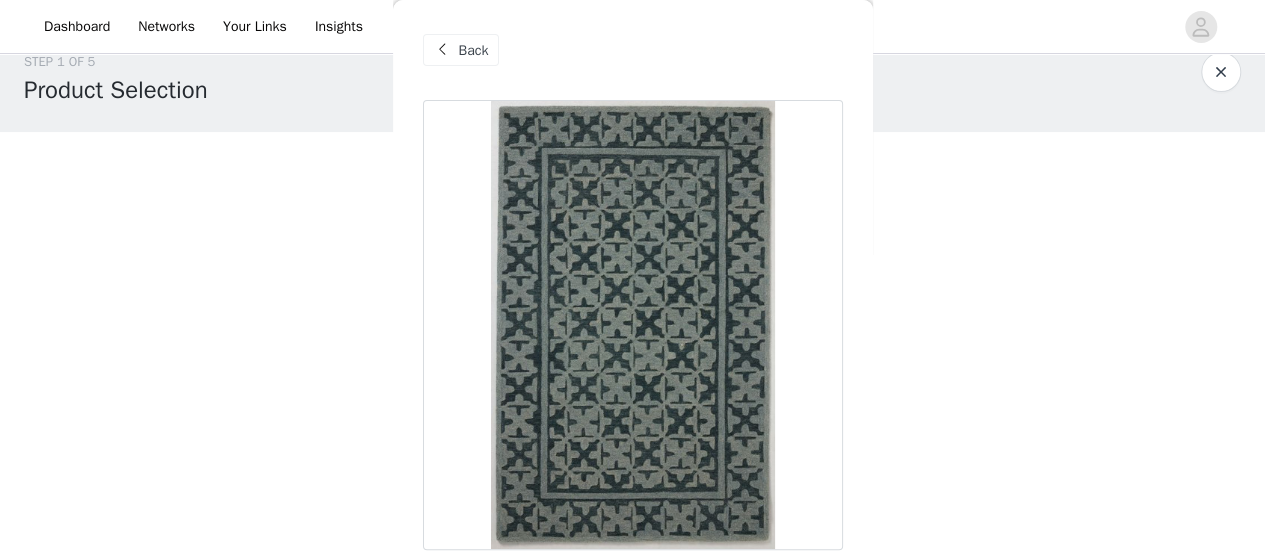 click on "Back" at bounding box center (461, 50) 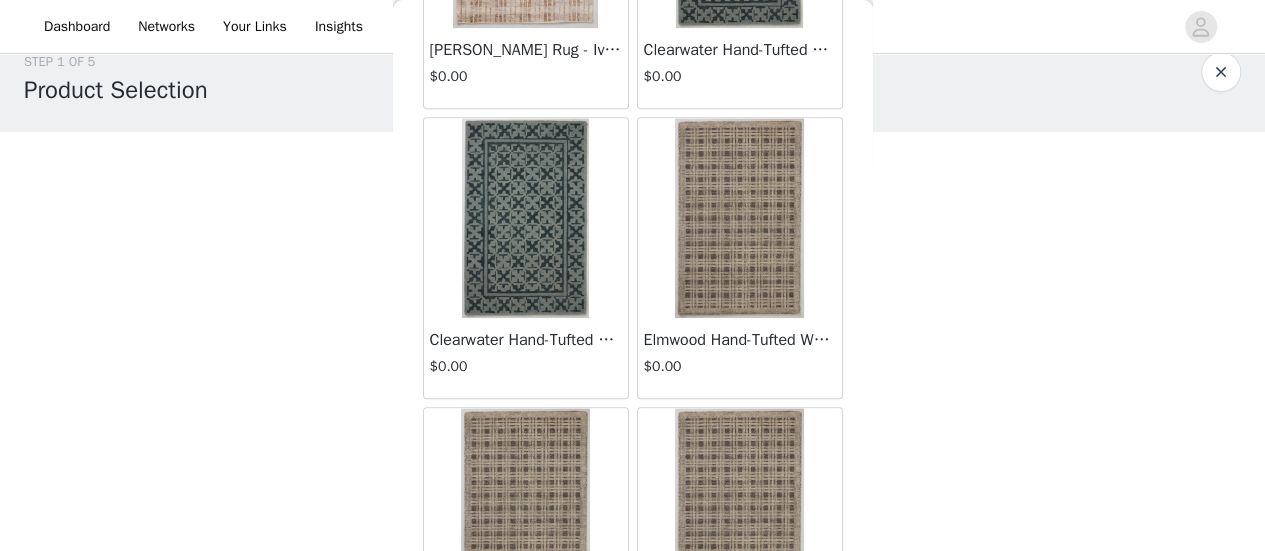 scroll, scrollTop: 918, scrollLeft: 0, axis: vertical 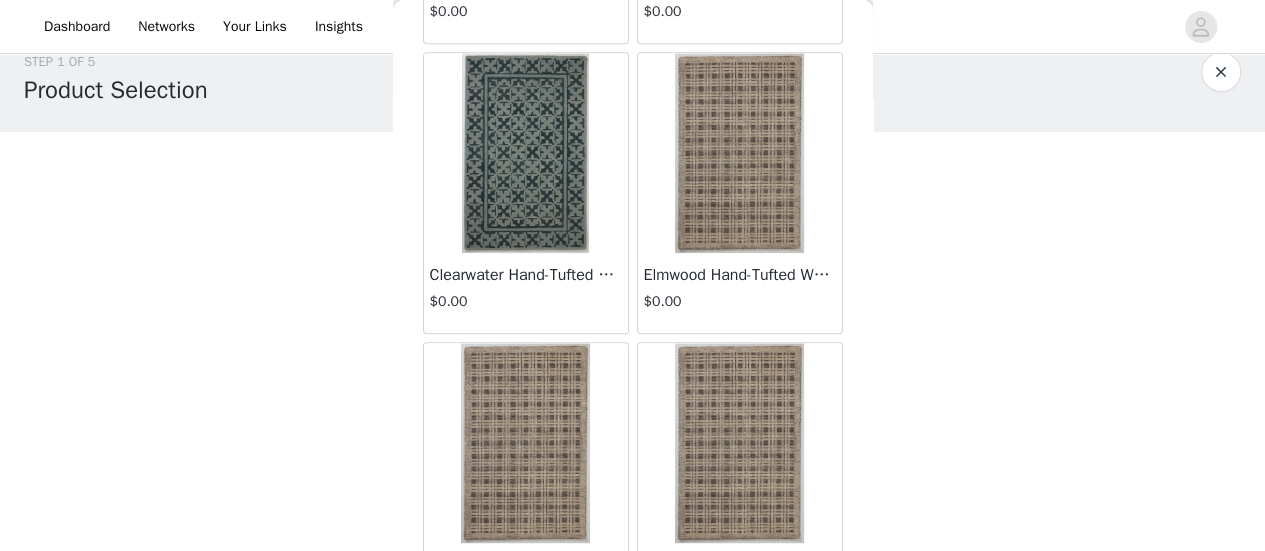 click at bounding box center [739, 153] 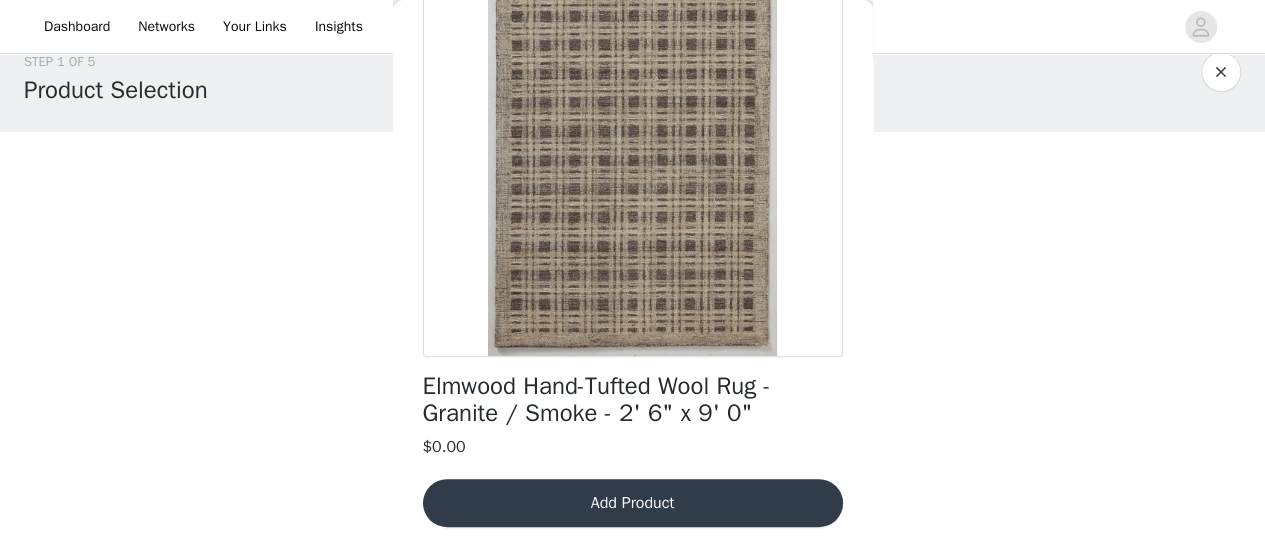 scroll, scrollTop: 192, scrollLeft: 0, axis: vertical 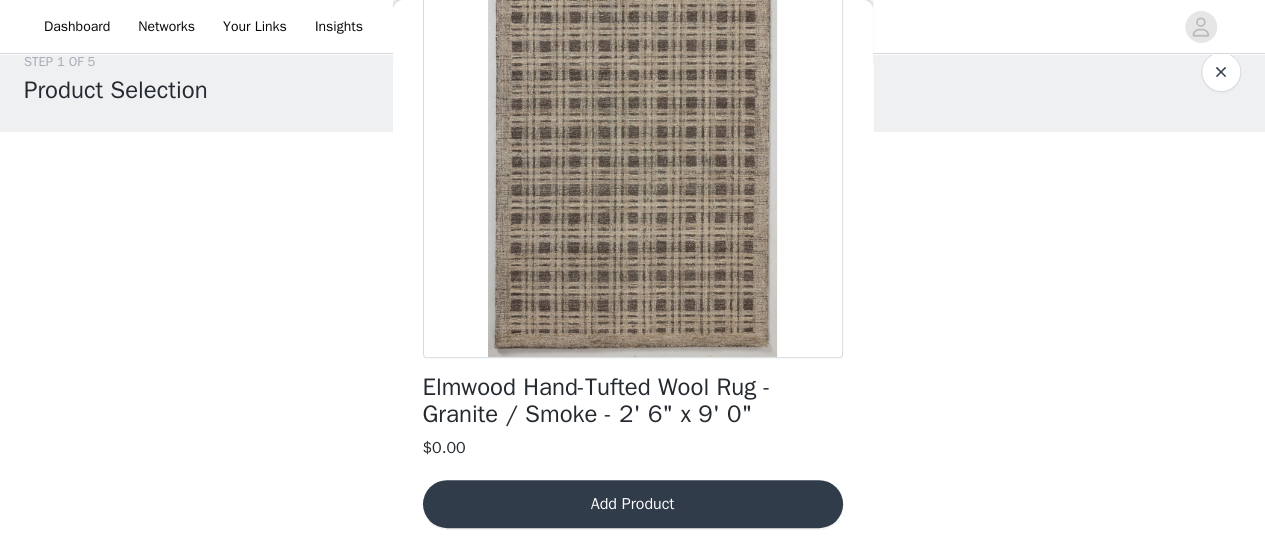 drag, startPoint x: 1112, startPoint y: 26, endPoint x: 978, endPoint y: -101, distance: 184.62123 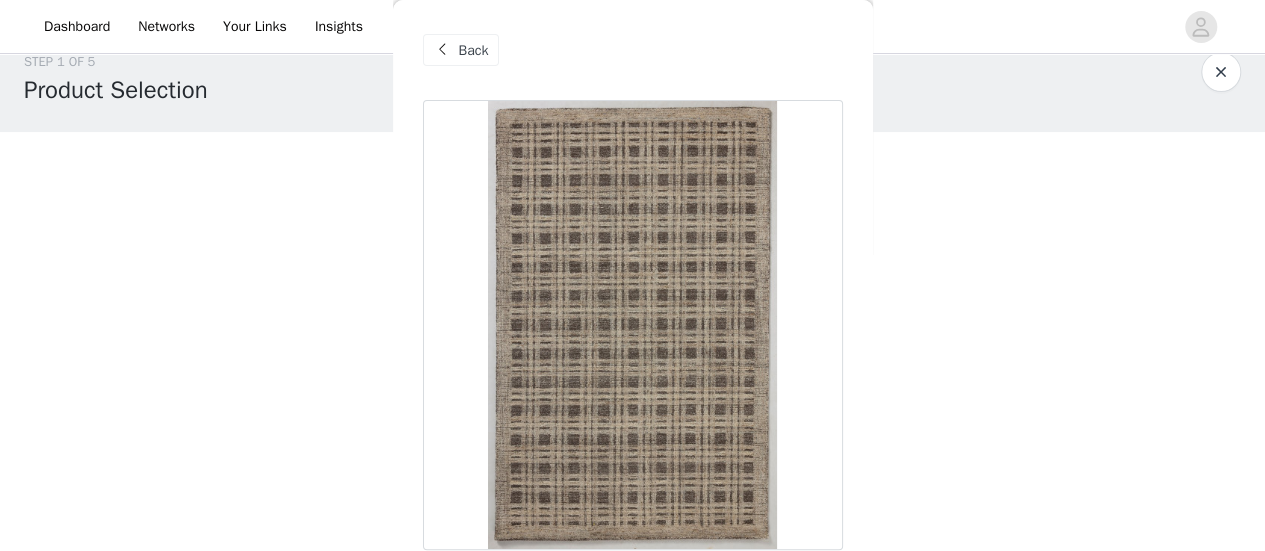 click on "Back" at bounding box center (474, 50) 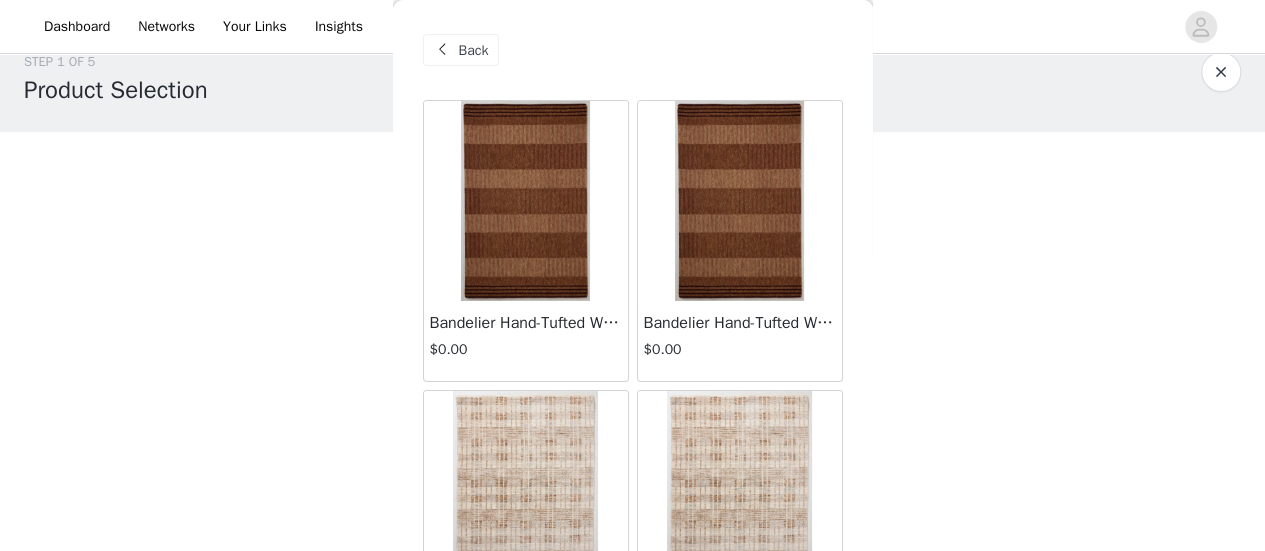 scroll, scrollTop: 0, scrollLeft: 0, axis: both 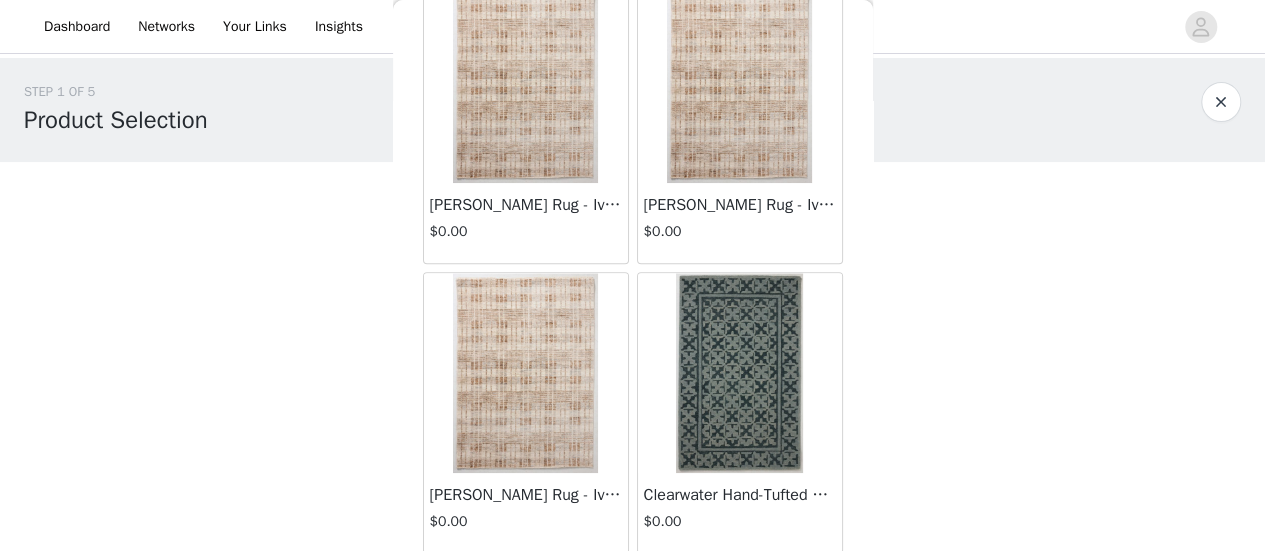 click at bounding box center (525, 373) 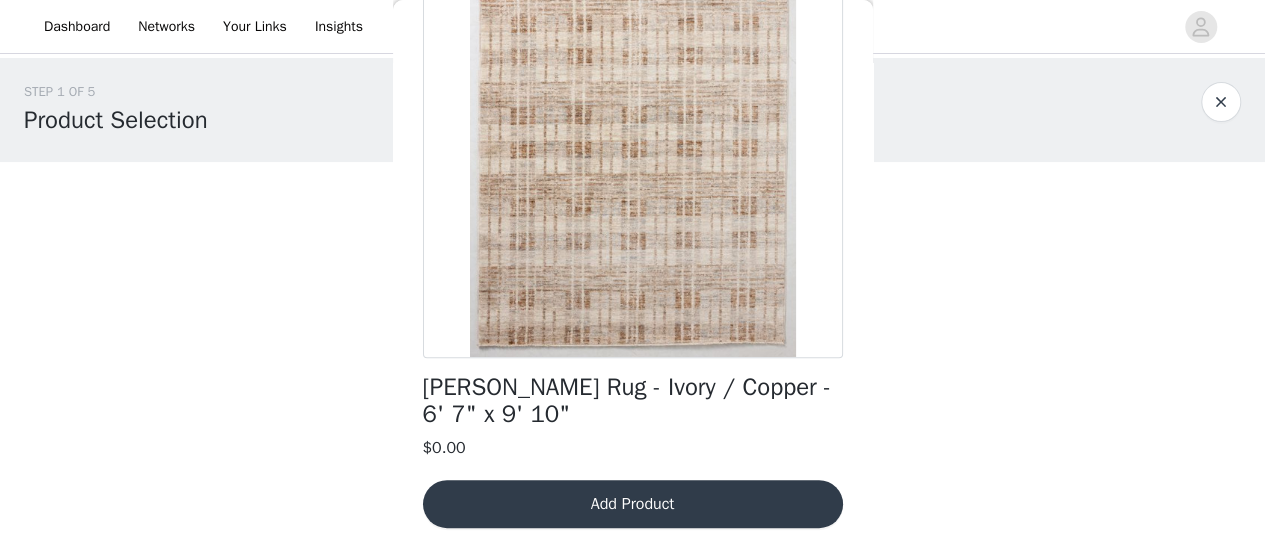 scroll, scrollTop: 0, scrollLeft: 0, axis: both 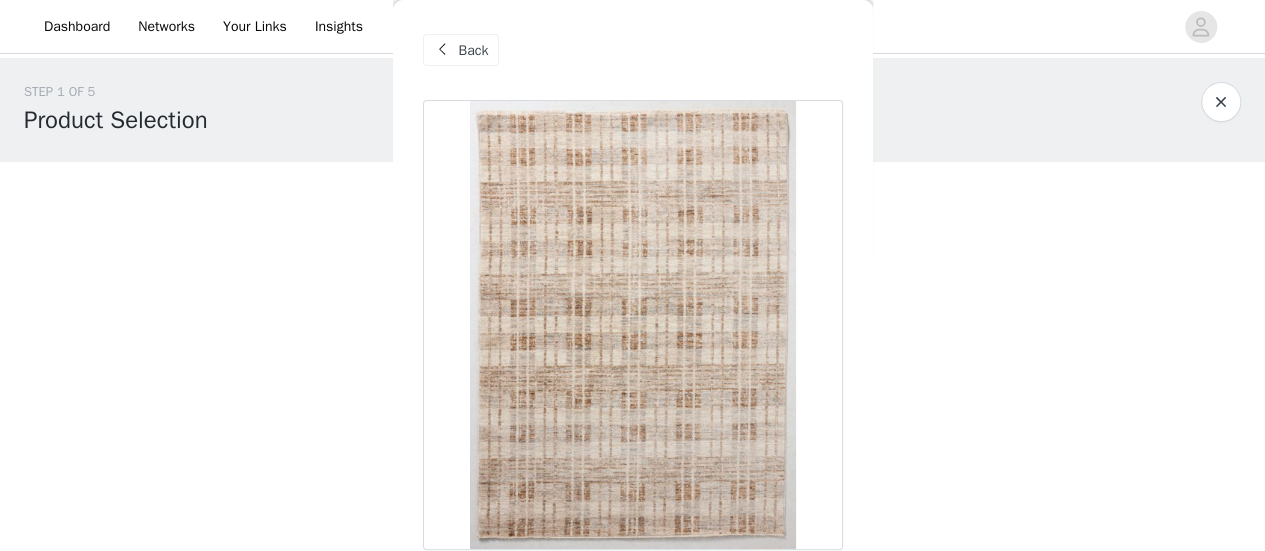 click at bounding box center (443, 50) 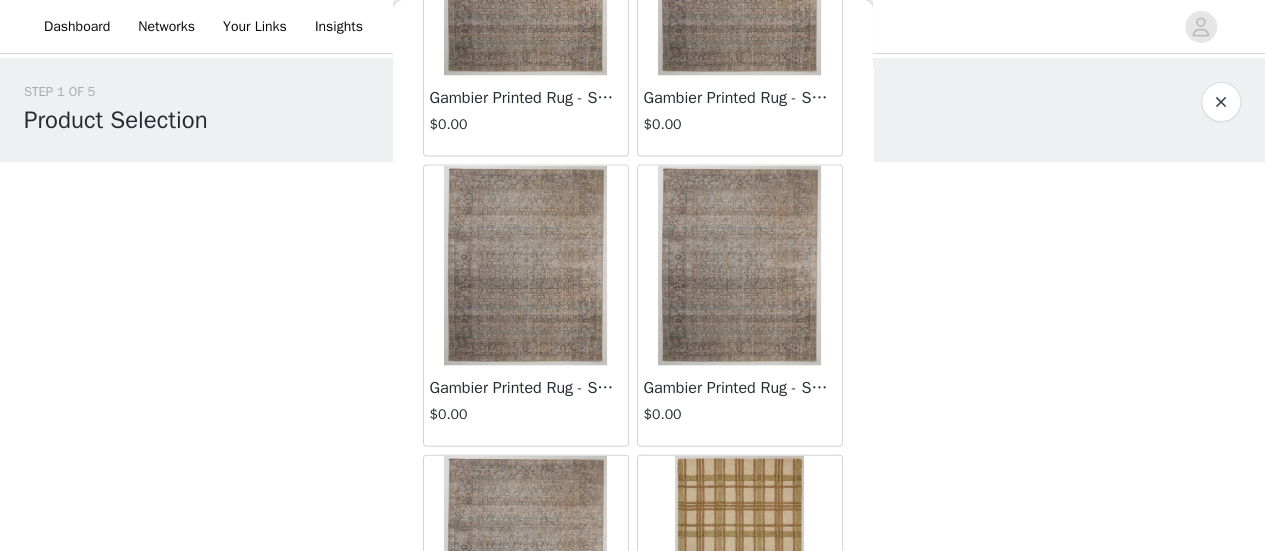 scroll, scrollTop: 1966, scrollLeft: 0, axis: vertical 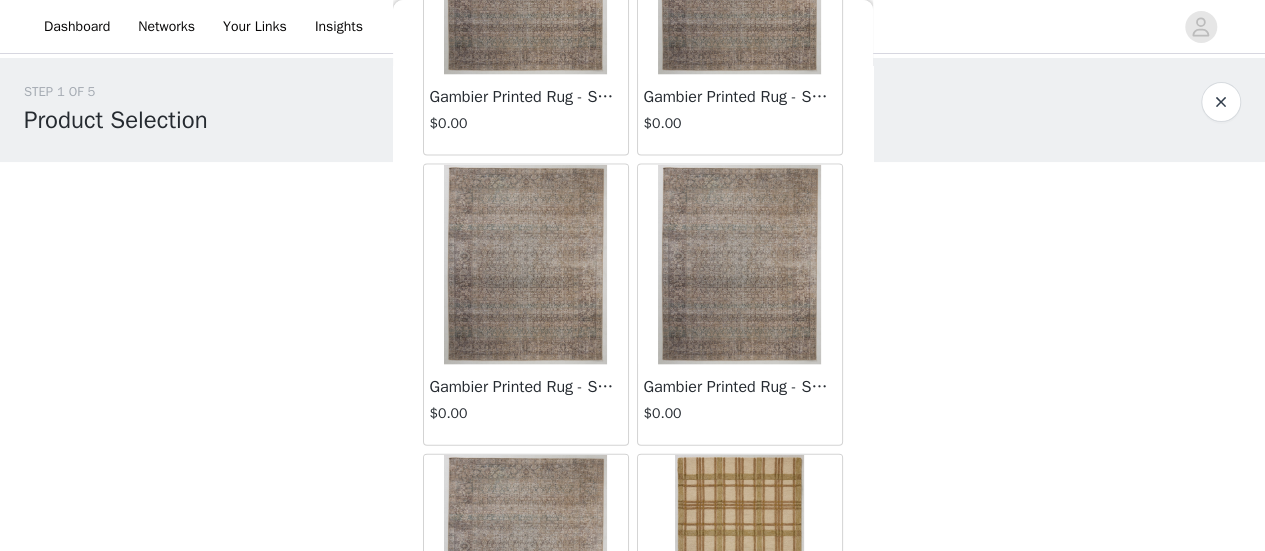 click on "Gambier Printed Rug - Smoke / Lagoon - 2' 6" x 12' 0"" at bounding box center (526, 97) 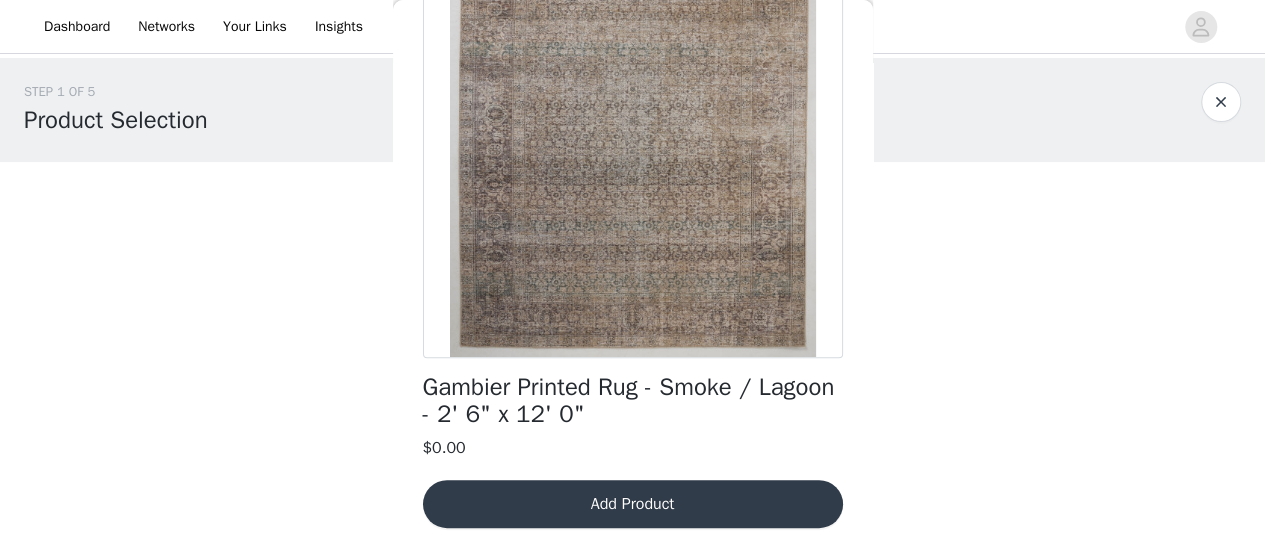 scroll, scrollTop: 0, scrollLeft: 0, axis: both 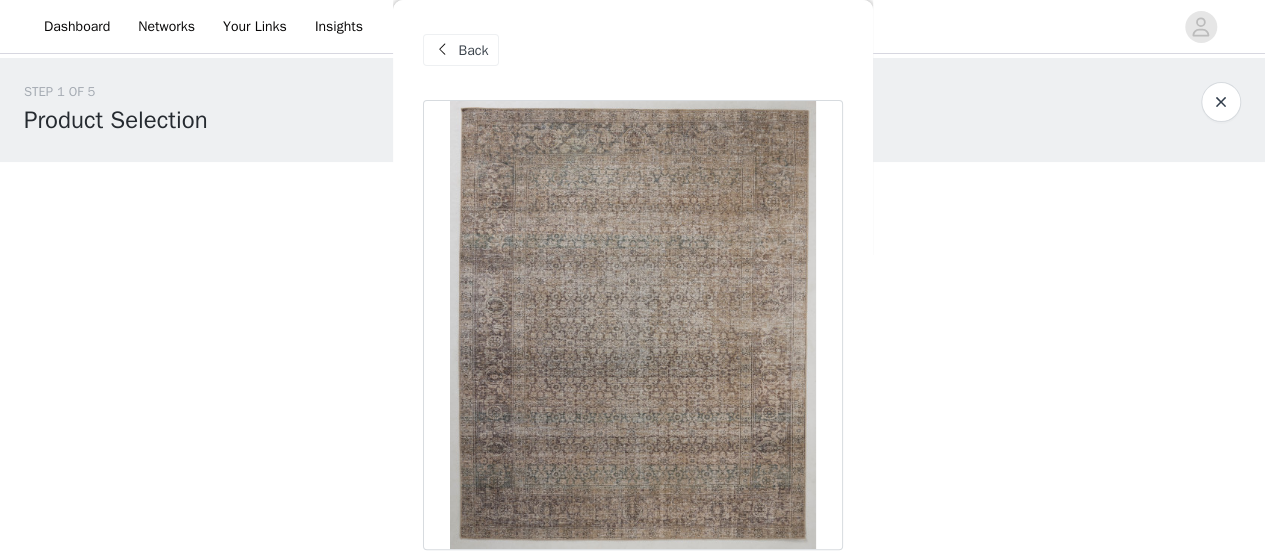 click on "Back" at bounding box center (633, 50) 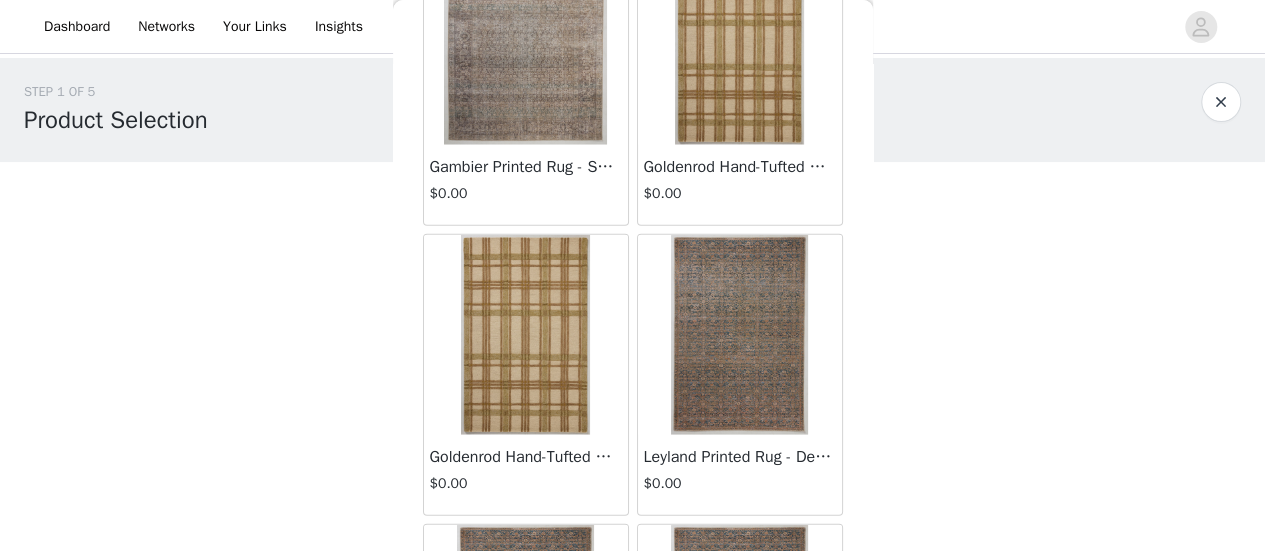 scroll, scrollTop: 2477, scrollLeft: 0, axis: vertical 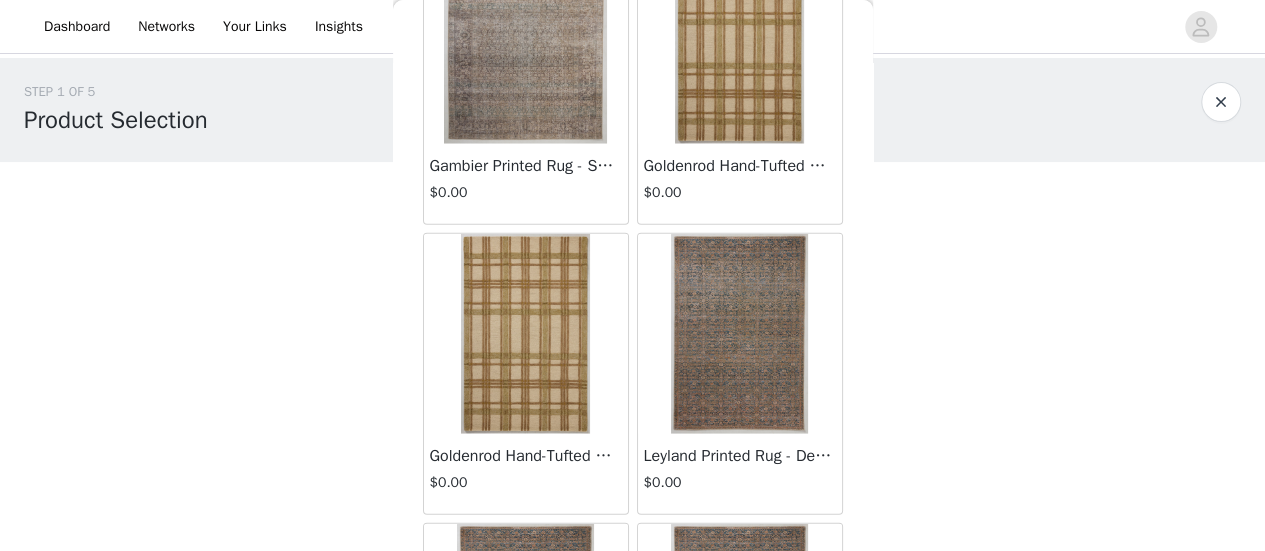click at bounding box center [739, 334] 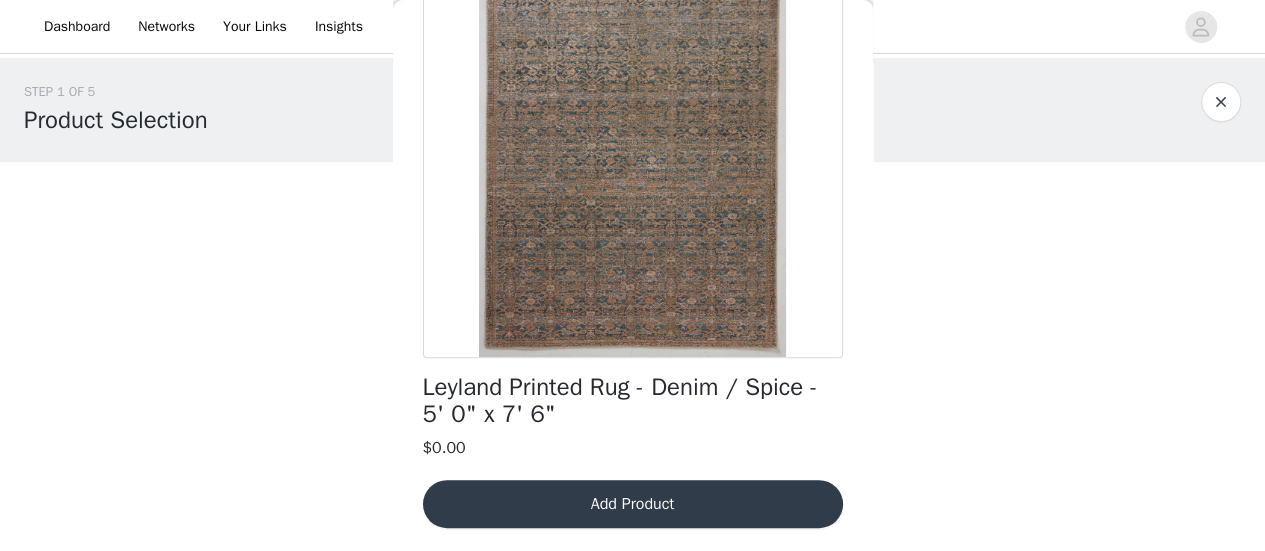 scroll, scrollTop: 0, scrollLeft: 0, axis: both 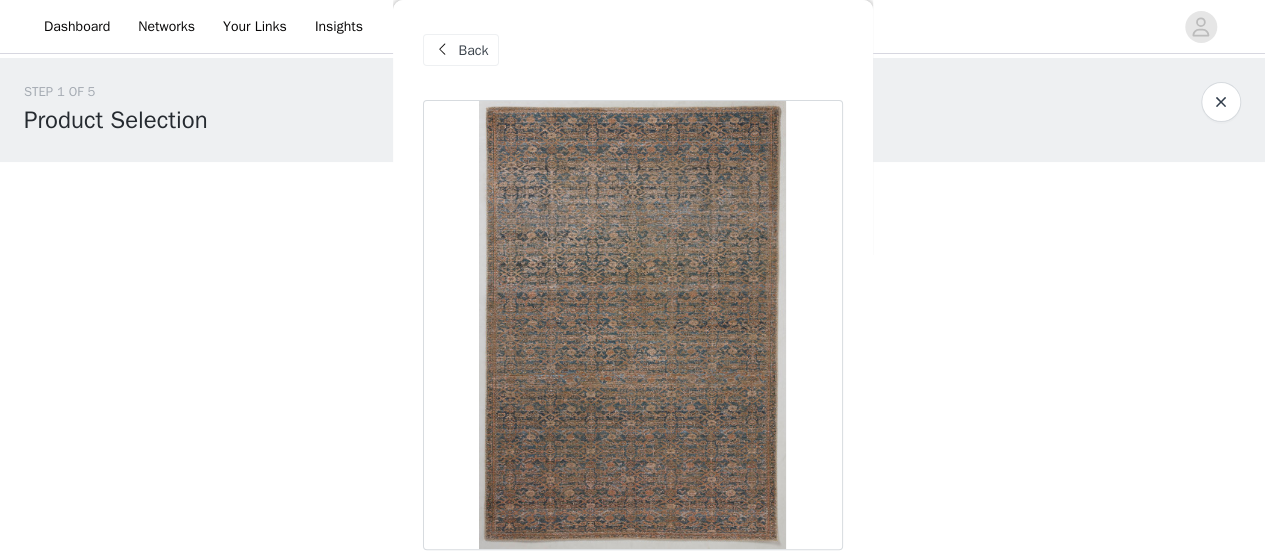 click on "Back" at bounding box center (474, 50) 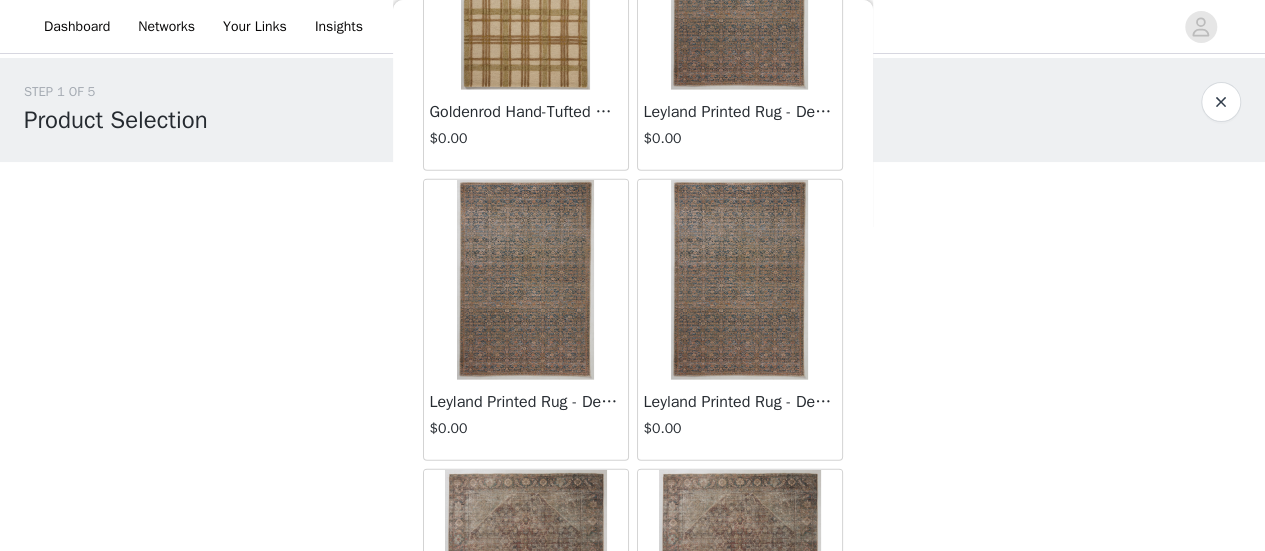 scroll, scrollTop: 2822, scrollLeft: 0, axis: vertical 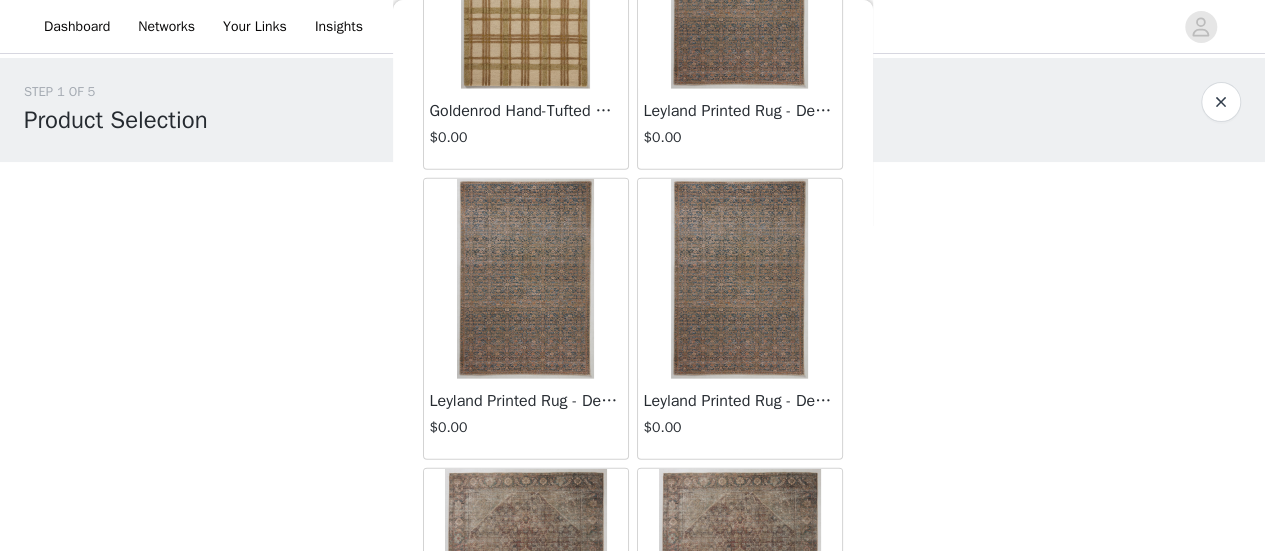 click on "Leyland Printed Rug - Denim / Spice - 7' 6" x 9' 6"   $0.00" at bounding box center (526, 419) 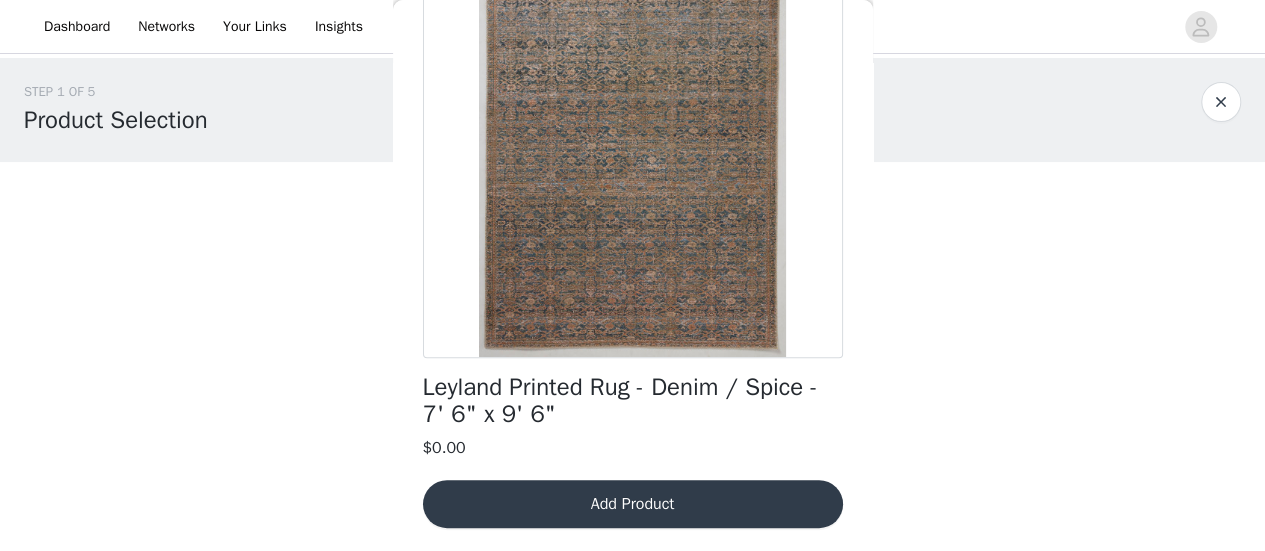 scroll, scrollTop: 0, scrollLeft: 0, axis: both 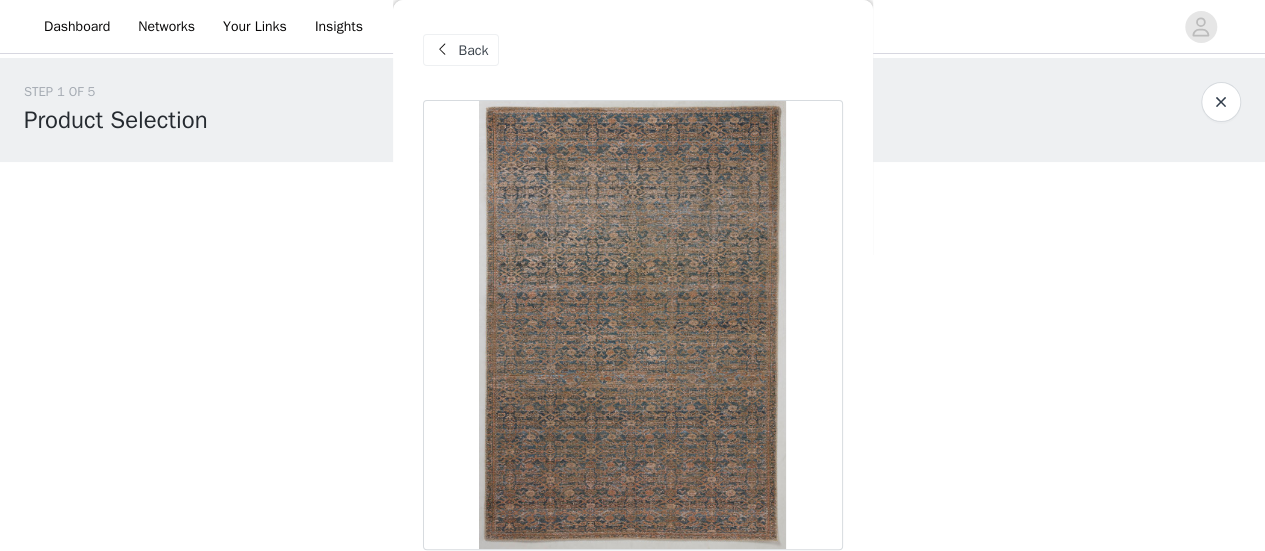 click on "Back" at bounding box center [461, 50] 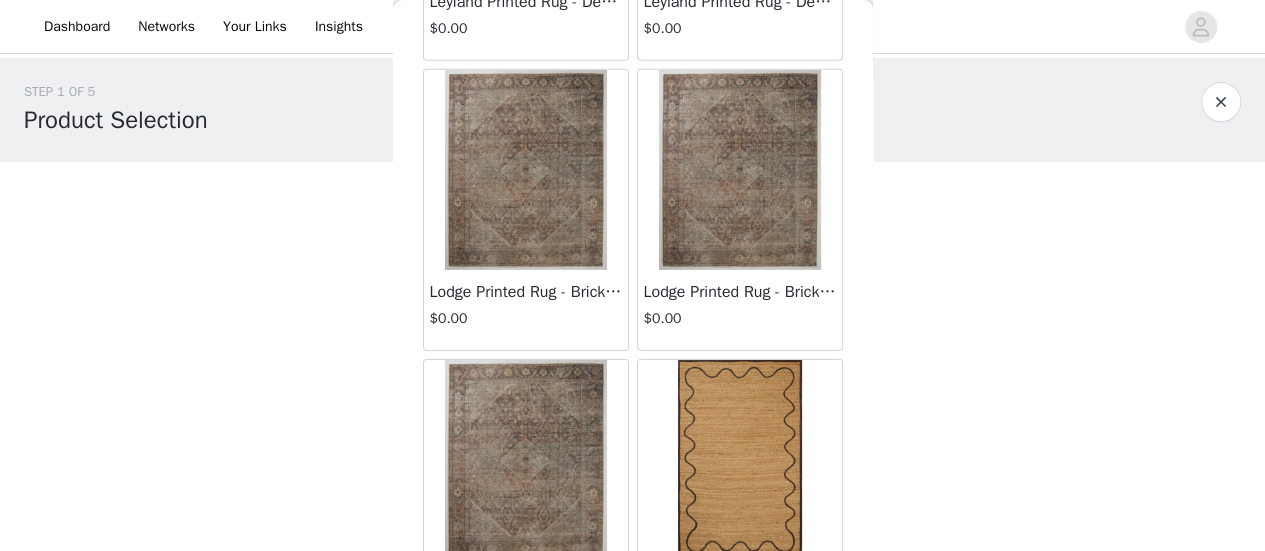 scroll, scrollTop: 3223, scrollLeft: 0, axis: vertical 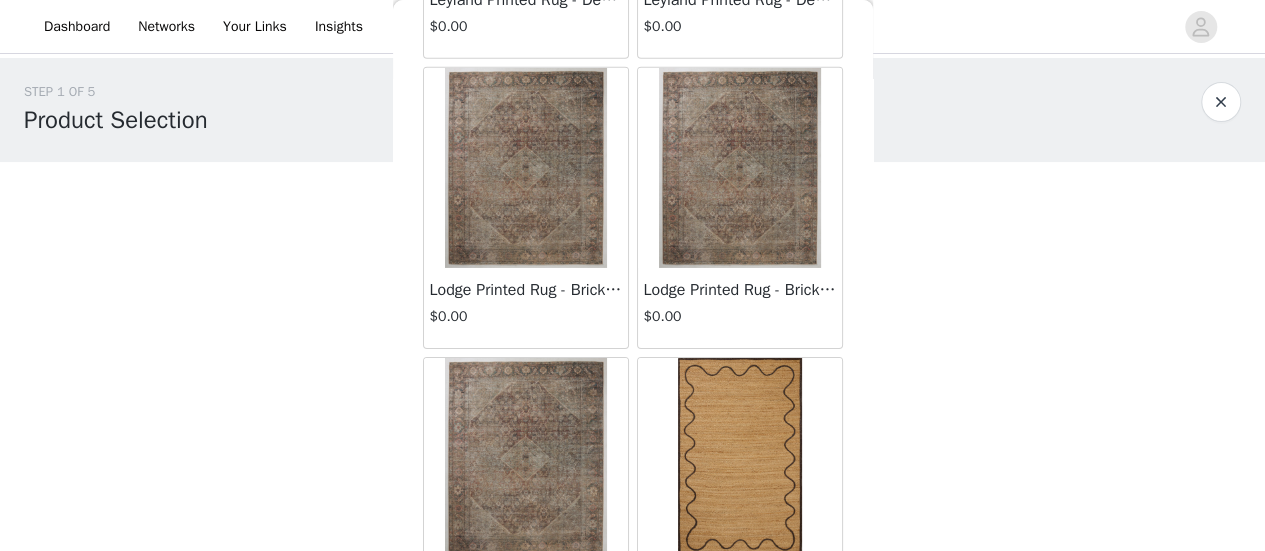 click on "Lodge Printed Rug - Brick / Ocean - 6' 0" x 9' 0"" at bounding box center (526, 290) 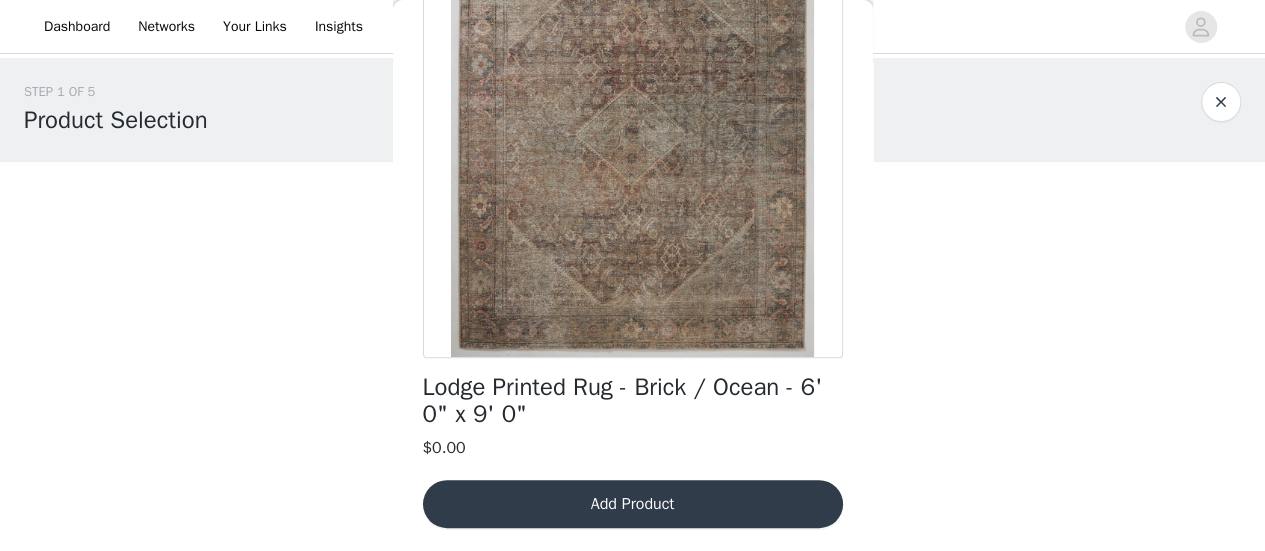 scroll, scrollTop: 0, scrollLeft: 0, axis: both 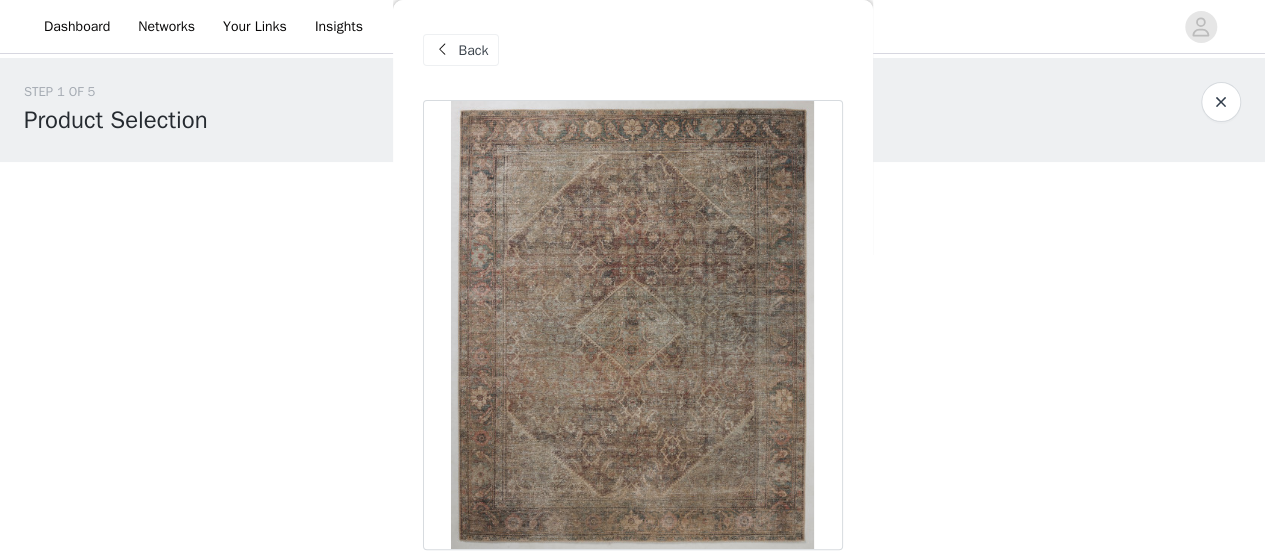 click on "Back" at bounding box center (474, 50) 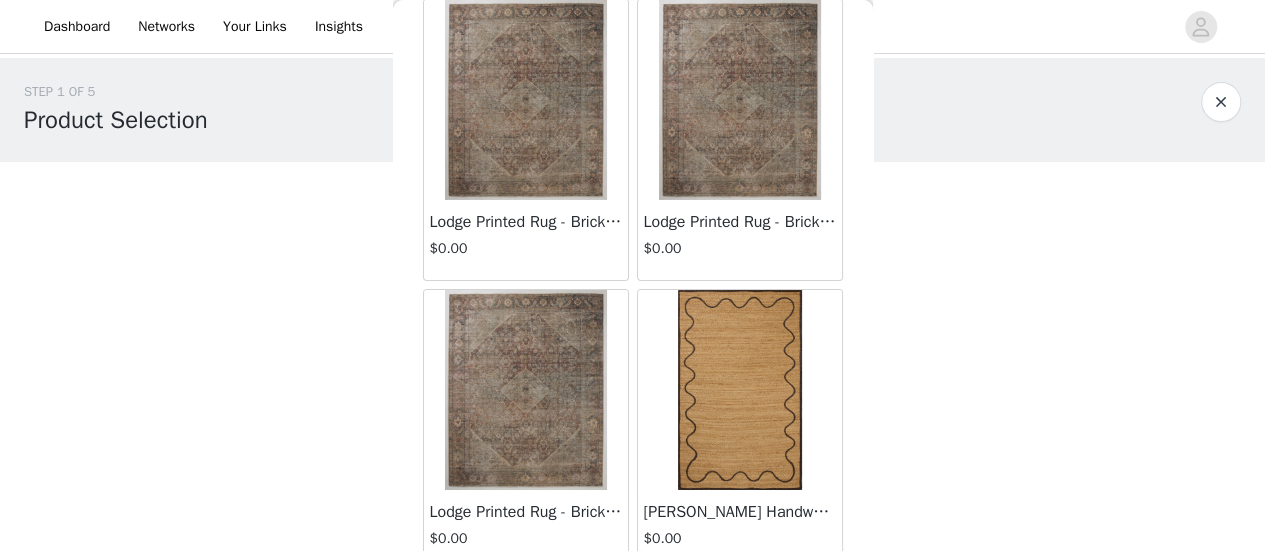 scroll, scrollTop: 3290, scrollLeft: 0, axis: vertical 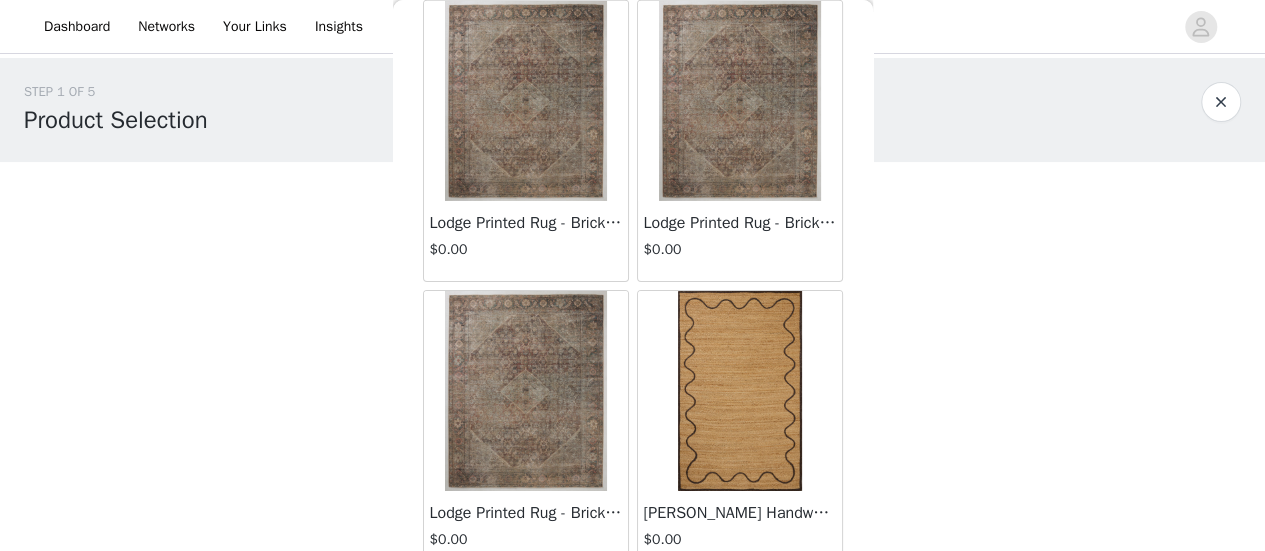 click at bounding box center (740, 101) 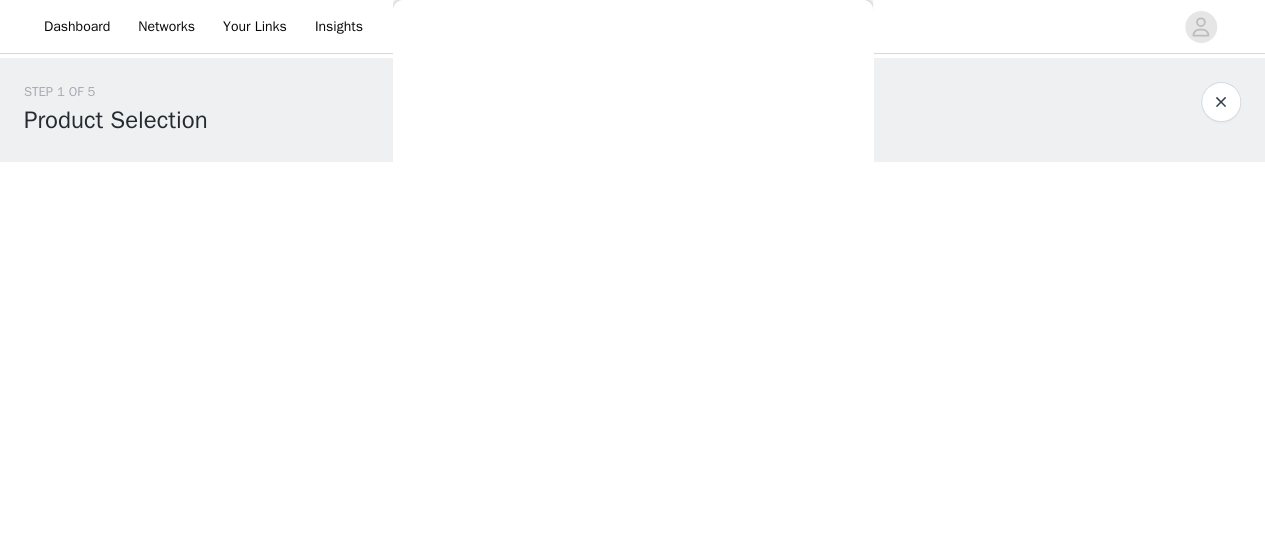scroll, scrollTop: 192, scrollLeft: 0, axis: vertical 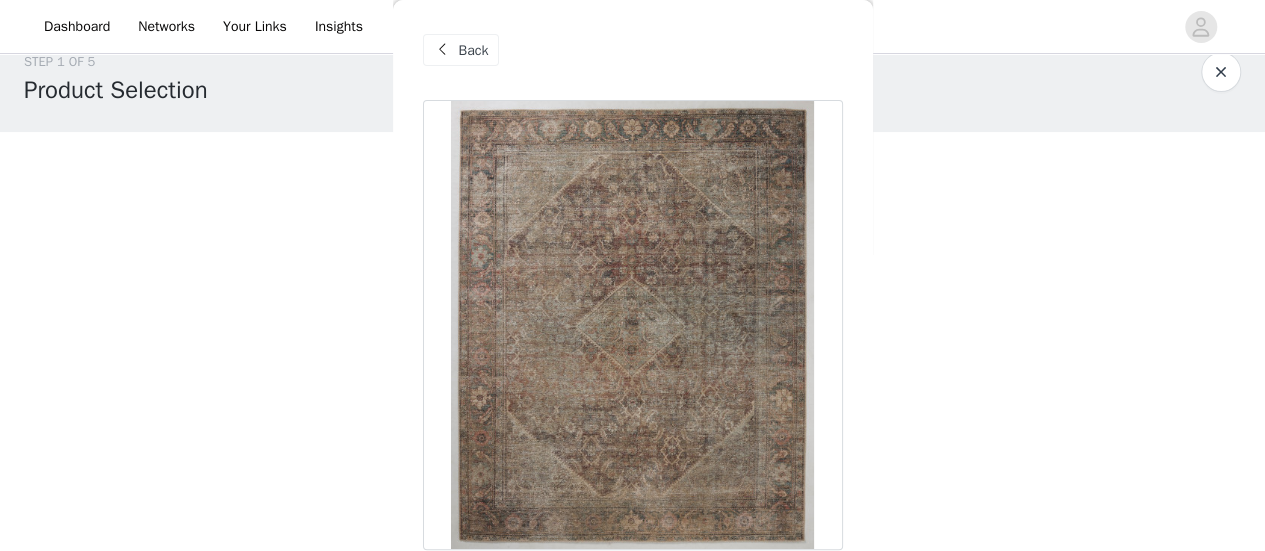 click at bounding box center (443, 50) 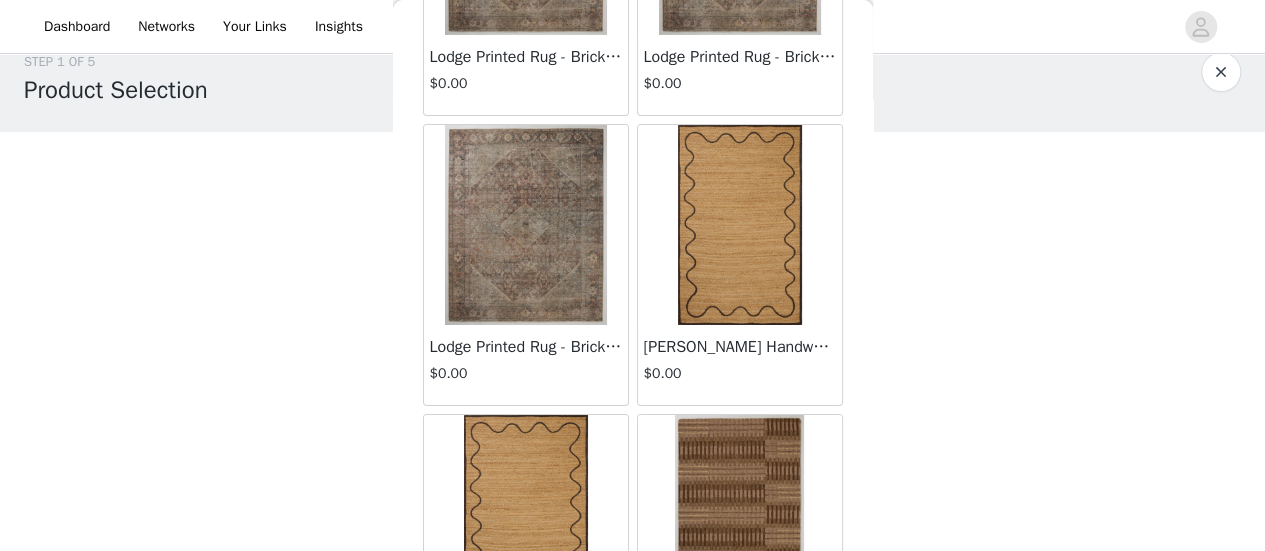 scroll, scrollTop: 3458, scrollLeft: 0, axis: vertical 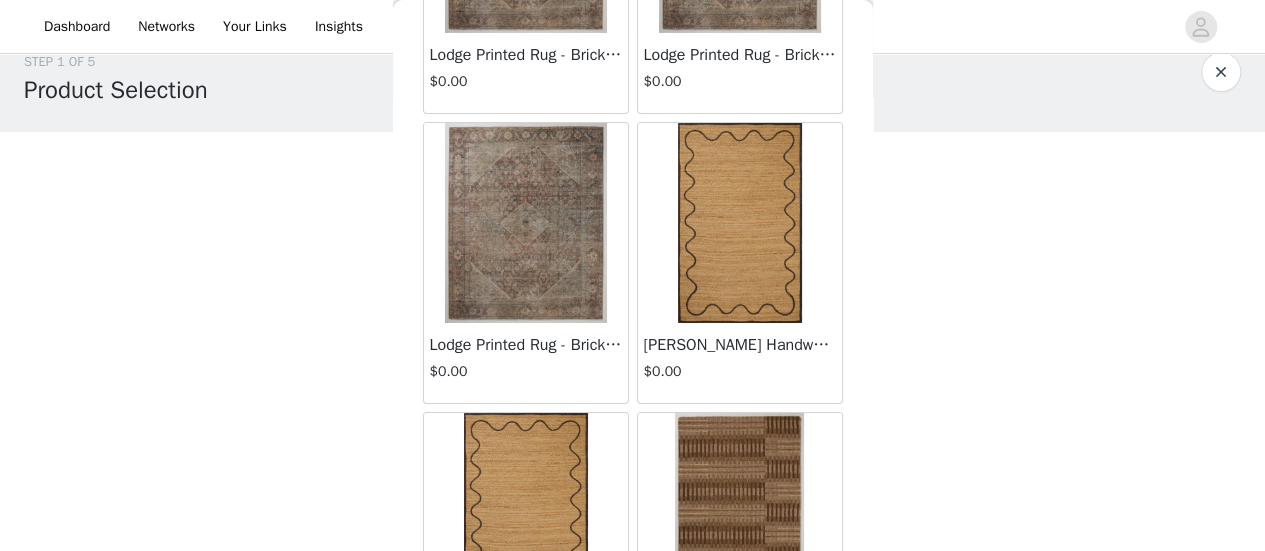 click at bounding box center [526, 223] 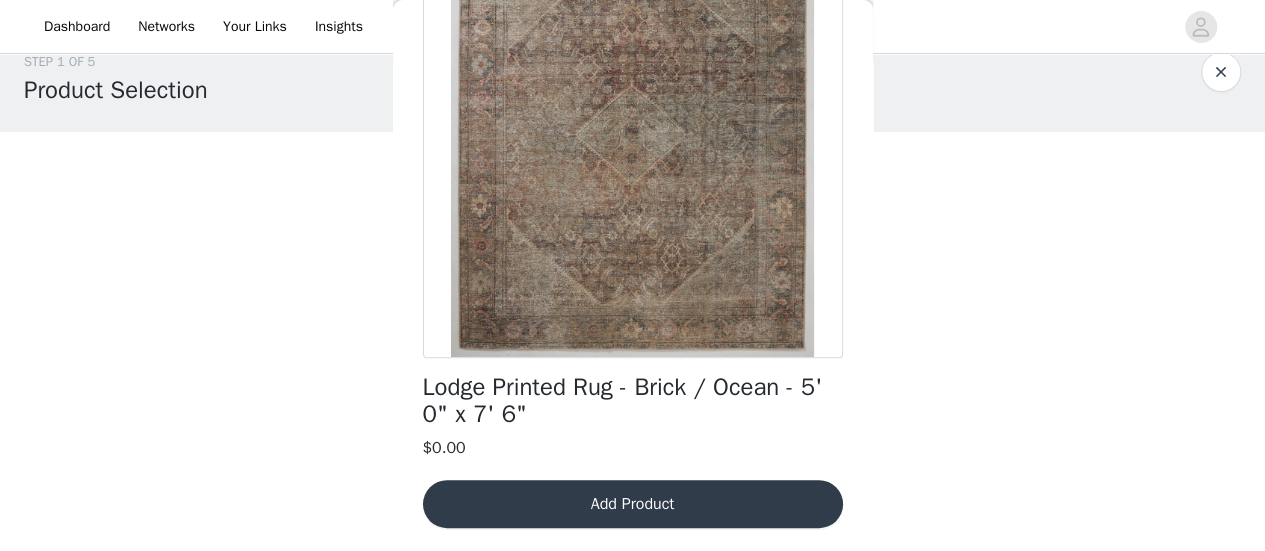 scroll, scrollTop: 0, scrollLeft: 0, axis: both 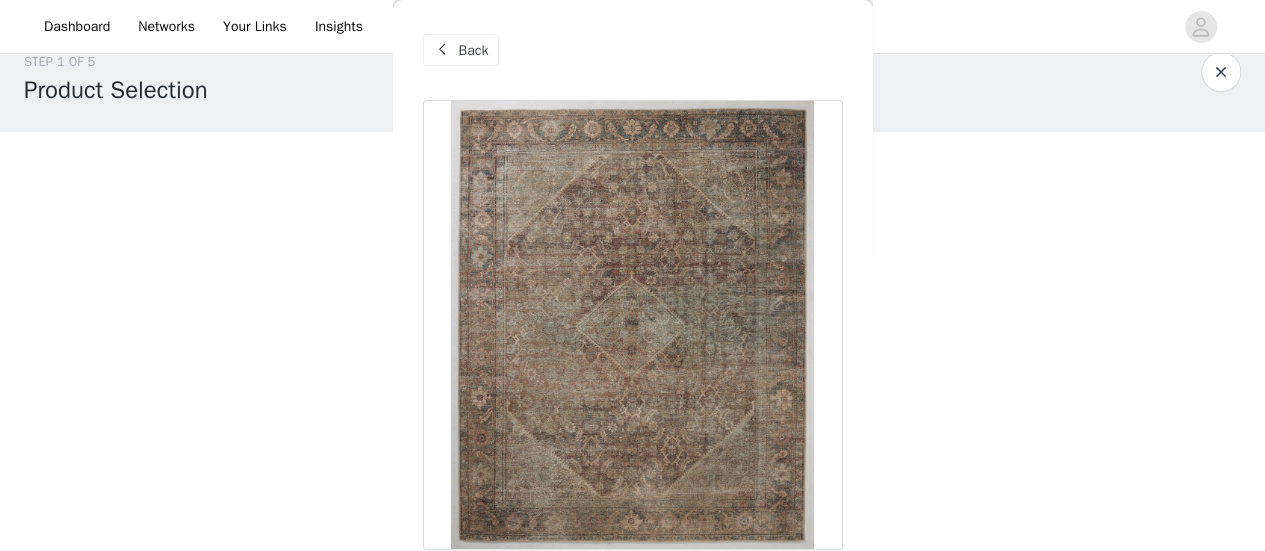 click on "Back" at bounding box center [474, 50] 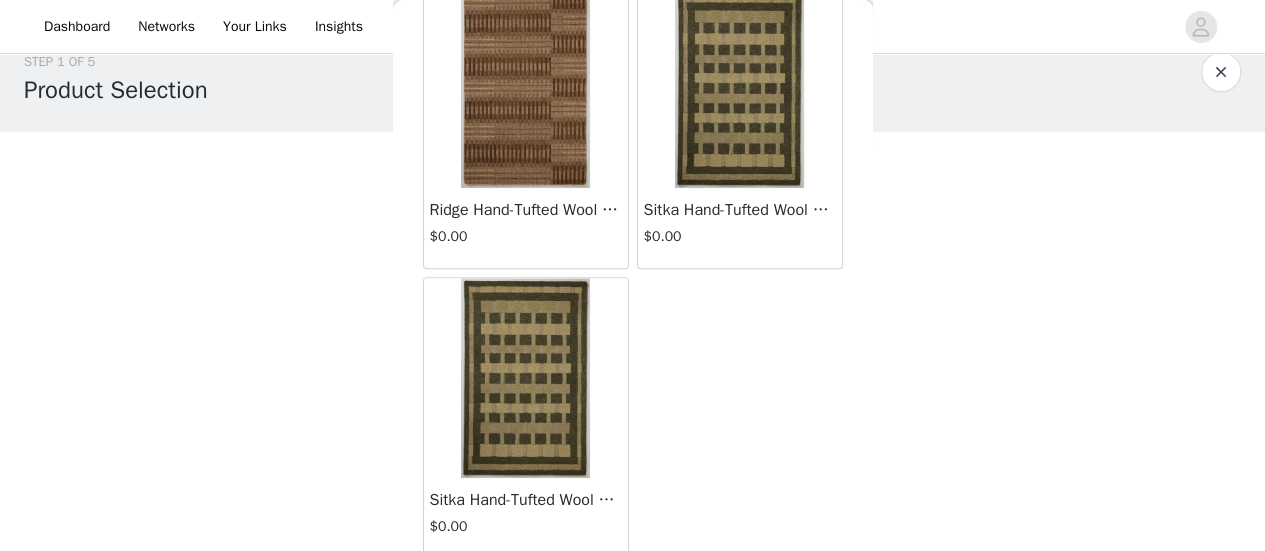 scroll, scrollTop: 4174, scrollLeft: 0, axis: vertical 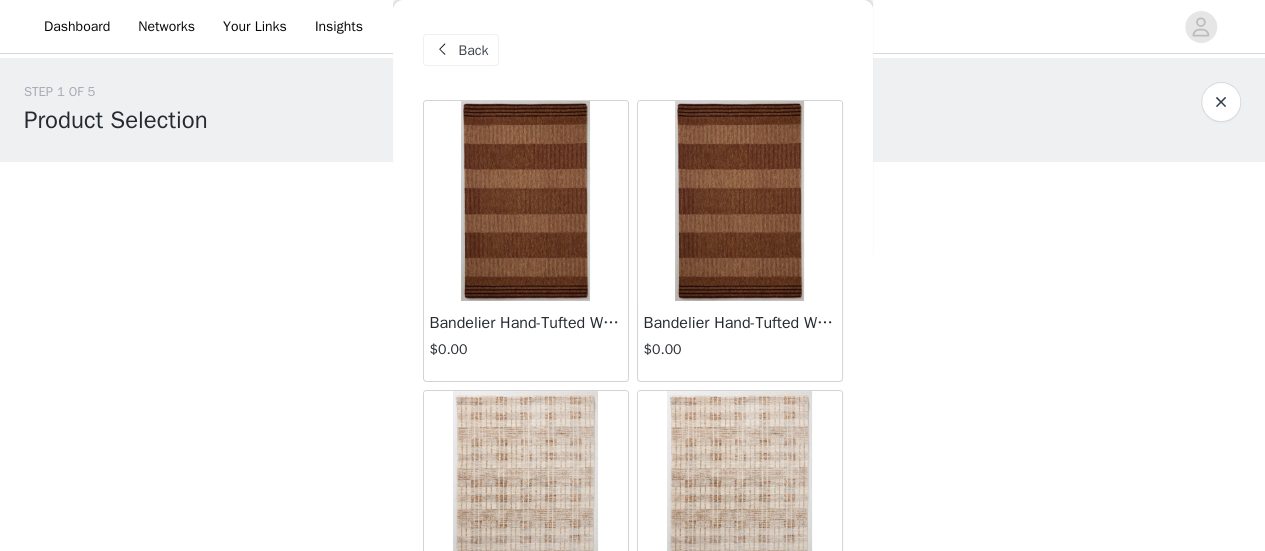 click at bounding box center (525, 201) 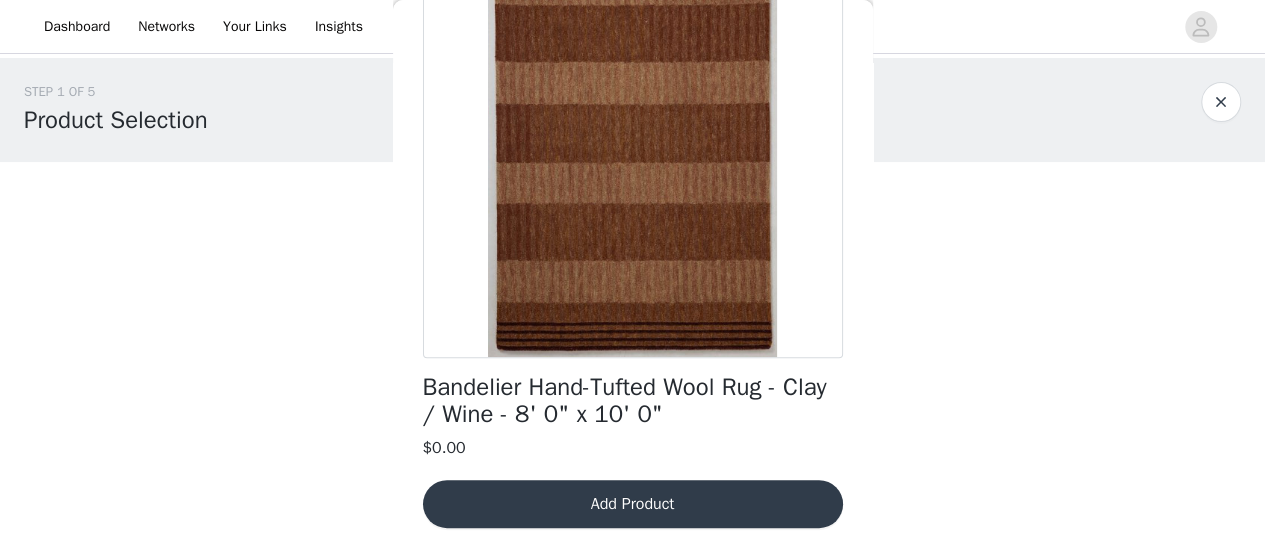 scroll, scrollTop: 0, scrollLeft: 0, axis: both 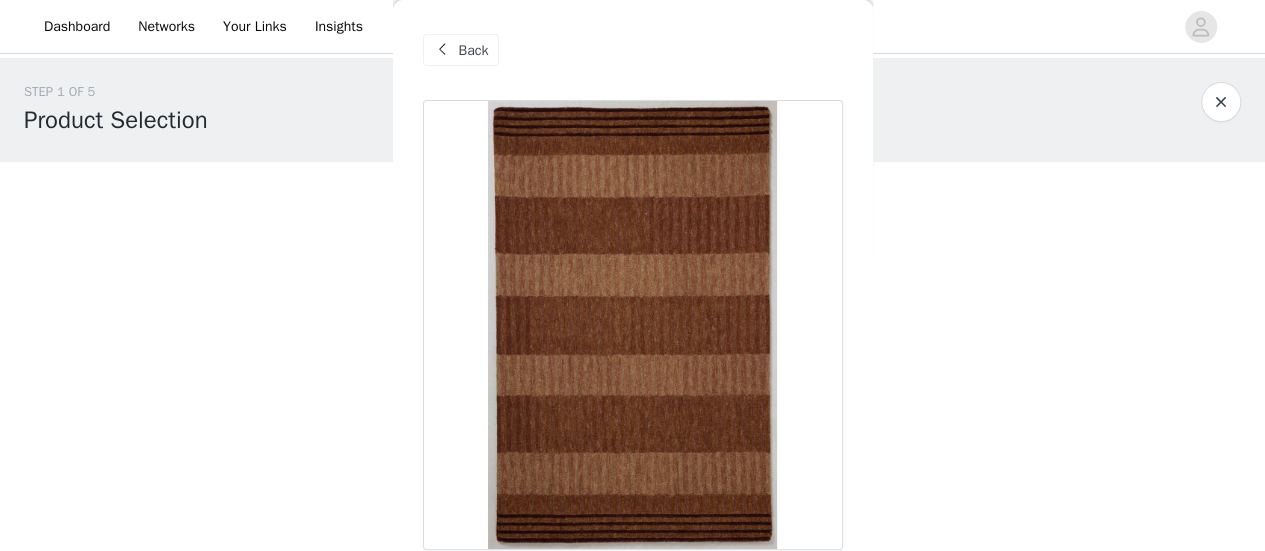 click on "Back" at bounding box center [474, 50] 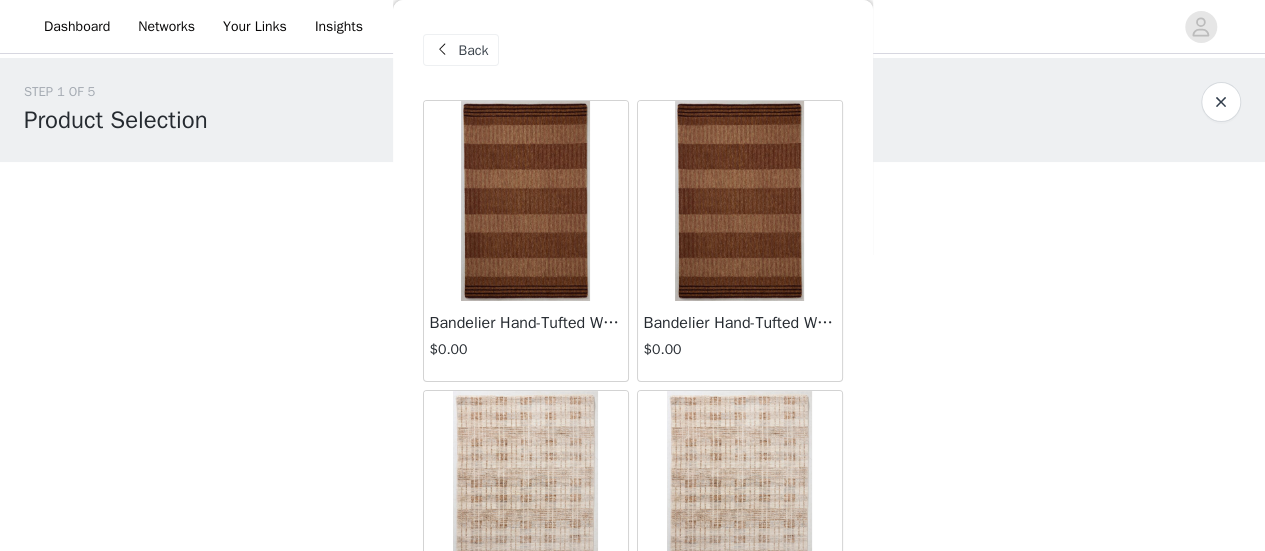 click at bounding box center (739, 201) 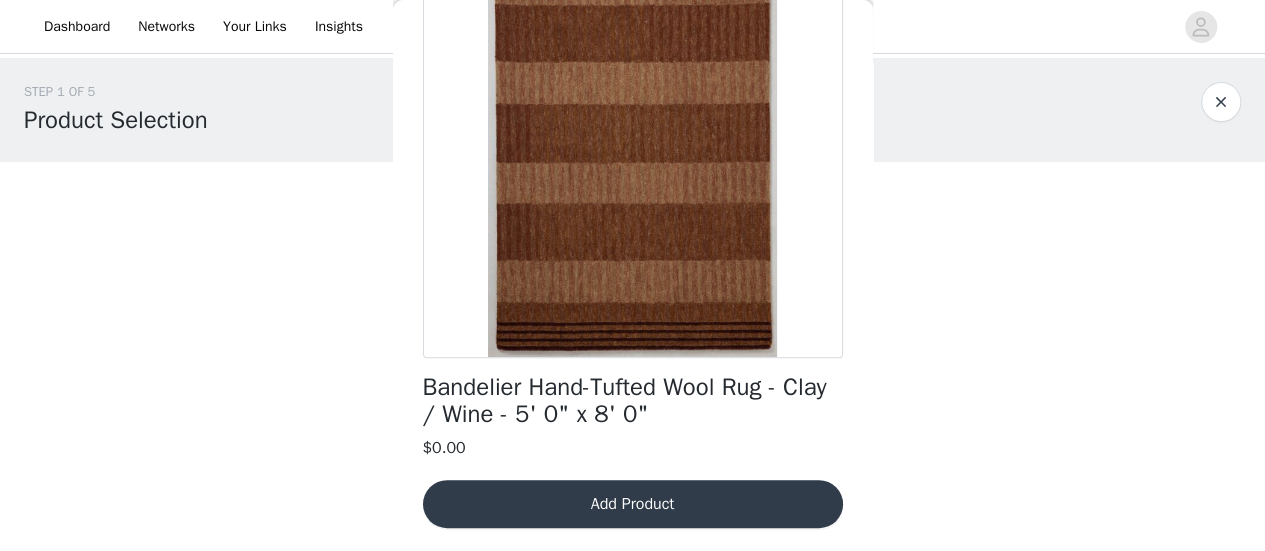 scroll, scrollTop: 0, scrollLeft: 0, axis: both 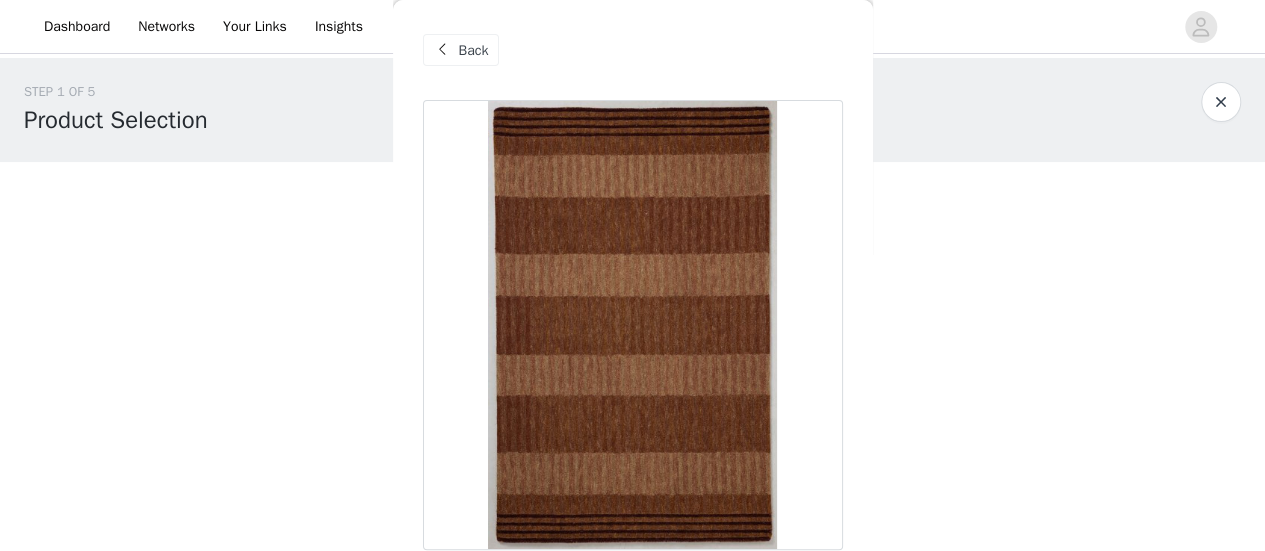 click at bounding box center [443, 50] 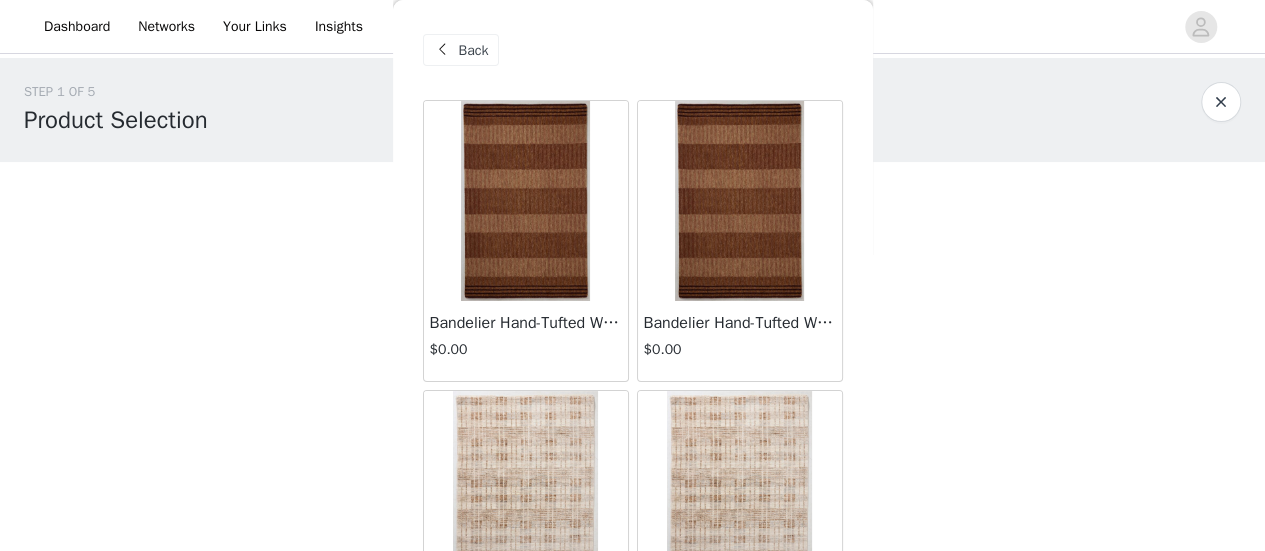 scroll, scrollTop: 30, scrollLeft: 0, axis: vertical 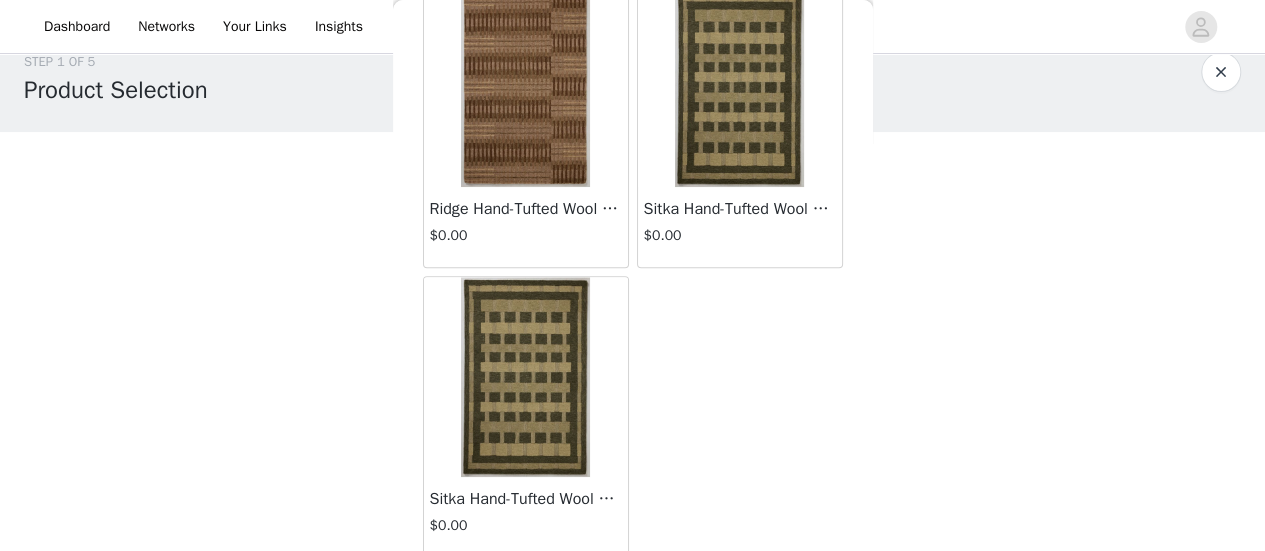 click at bounding box center (739, 87) 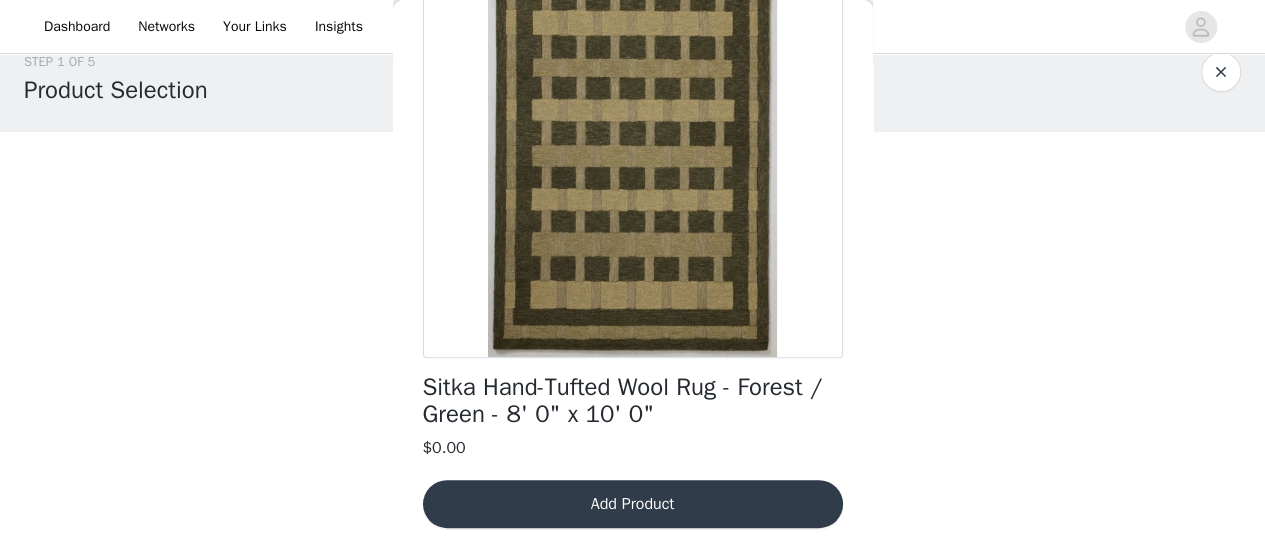 scroll, scrollTop: 0, scrollLeft: 0, axis: both 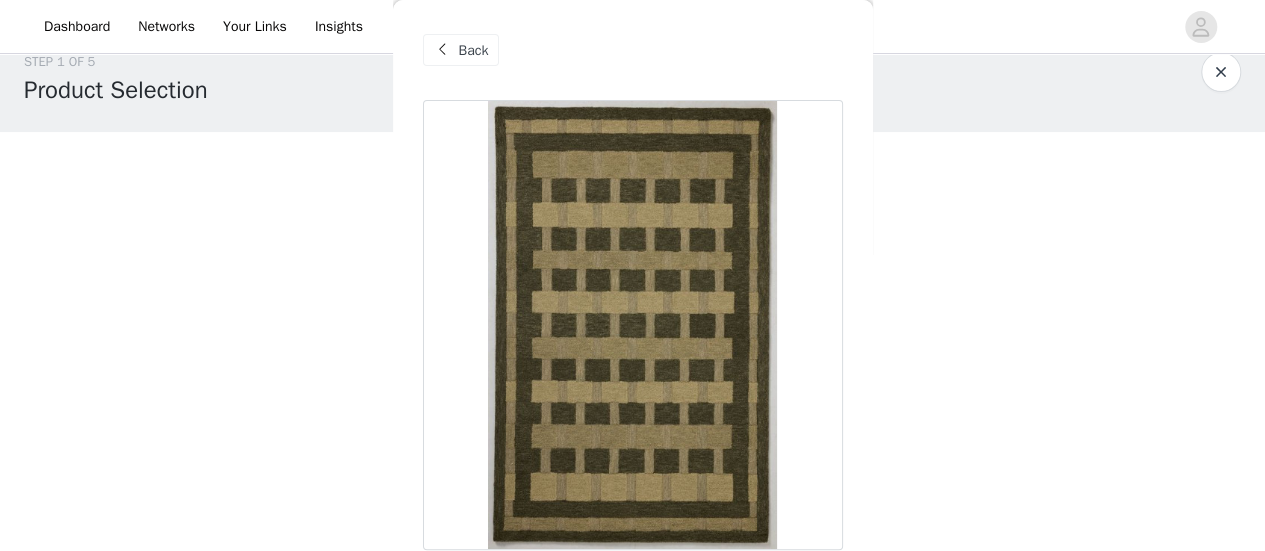 click on "Back" at bounding box center [474, 50] 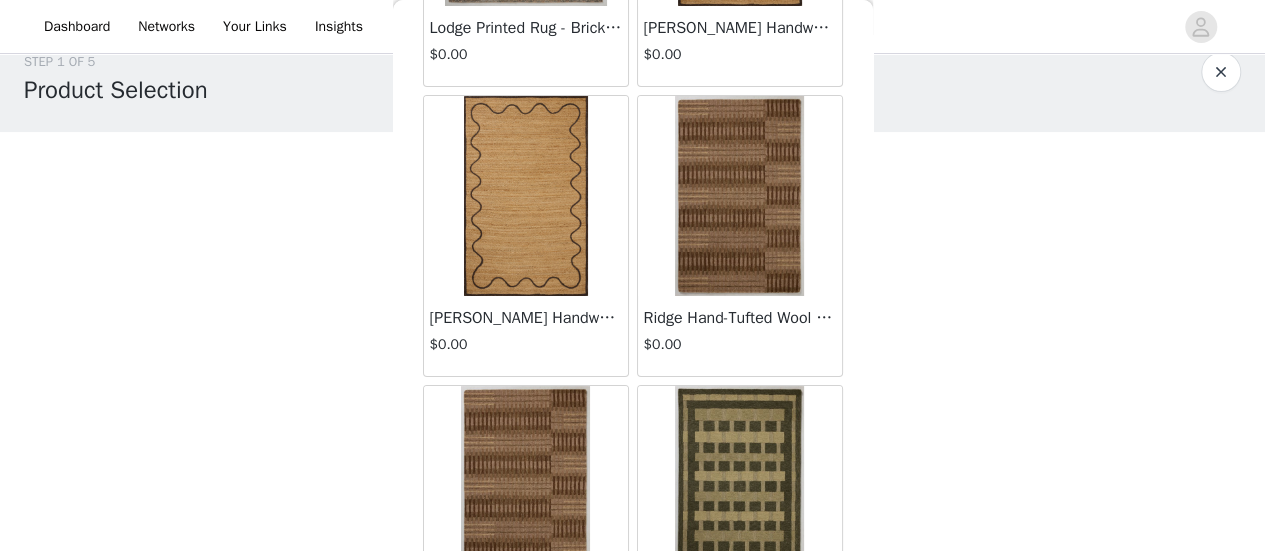 scroll, scrollTop: 4174, scrollLeft: 0, axis: vertical 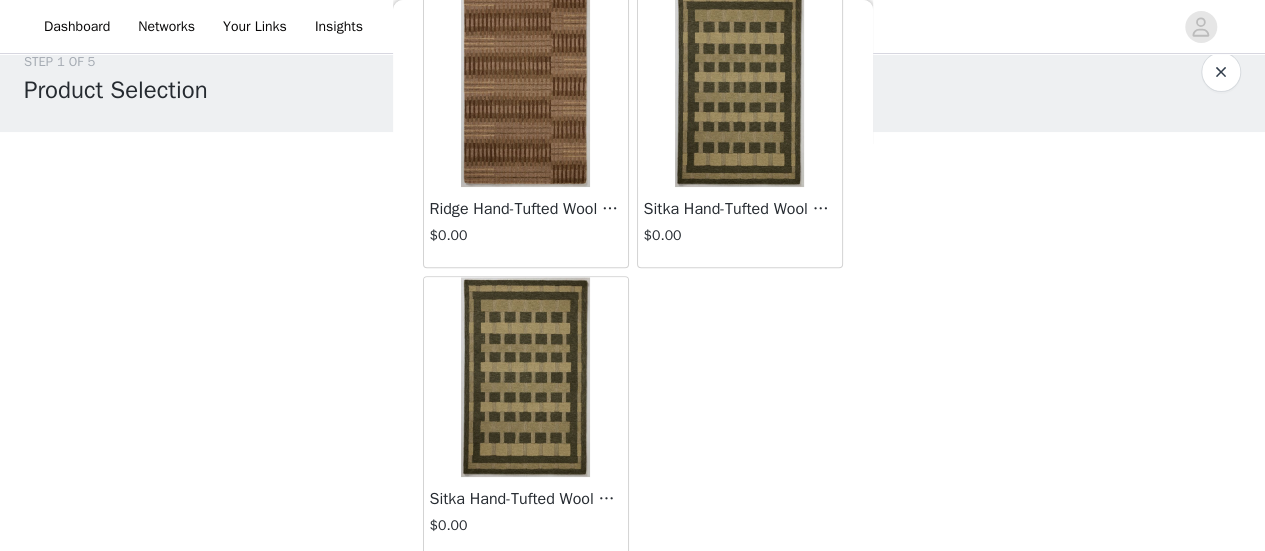 click at bounding box center (525, 377) 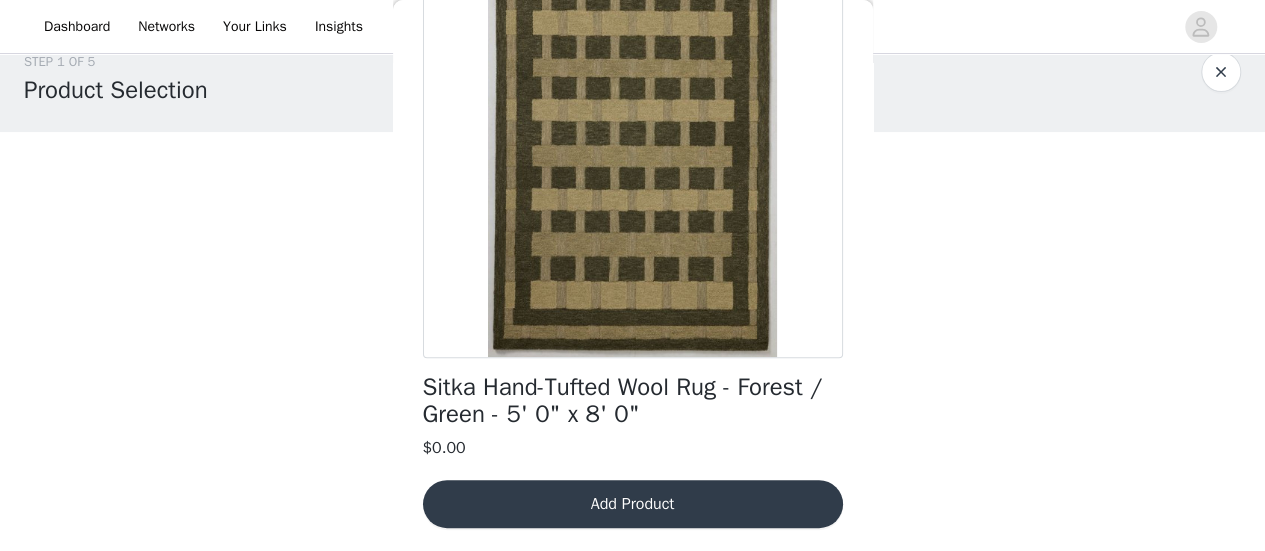 scroll, scrollTop: 0, scrollLeft: 0, axis: both 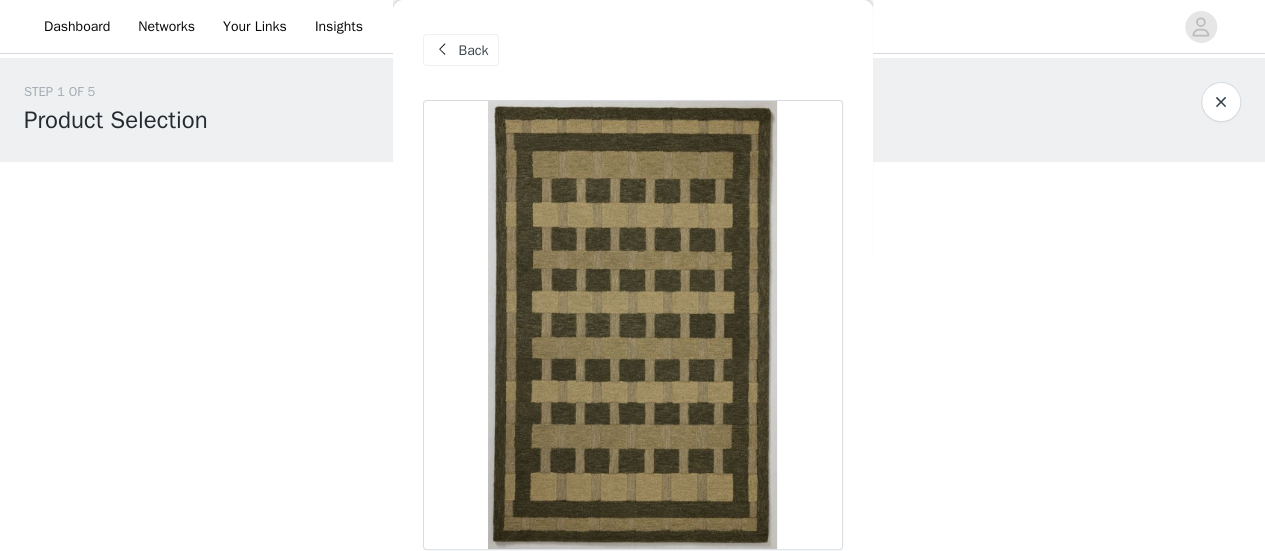 click on "Back" at bounding box center [461, 50] 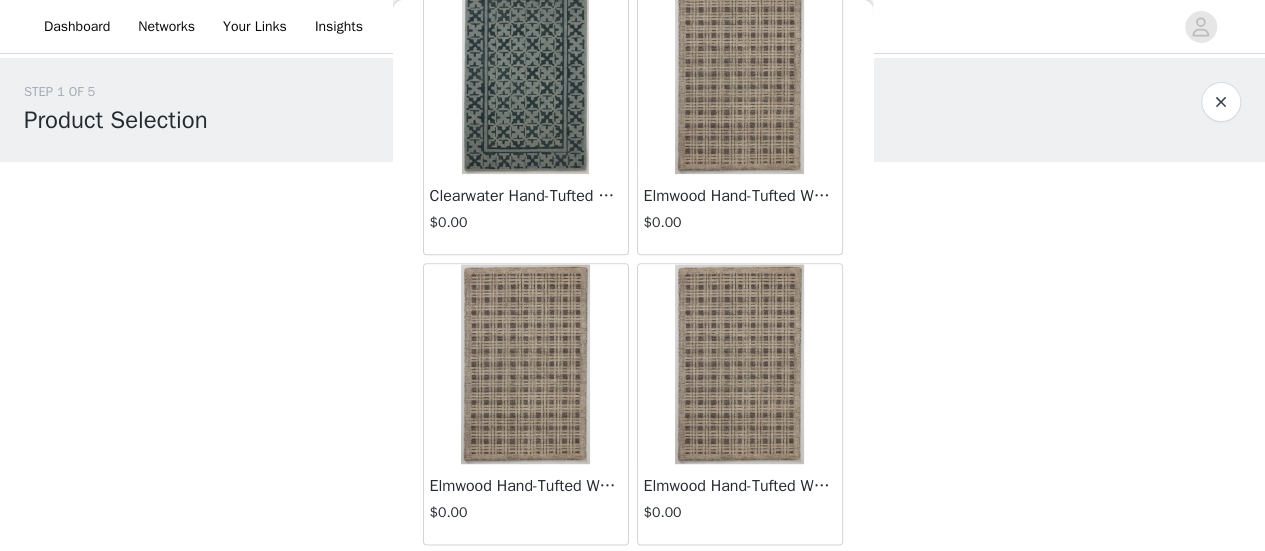 scroll, scrollTop: 1034, scrollLeft: 0, axis: vertical 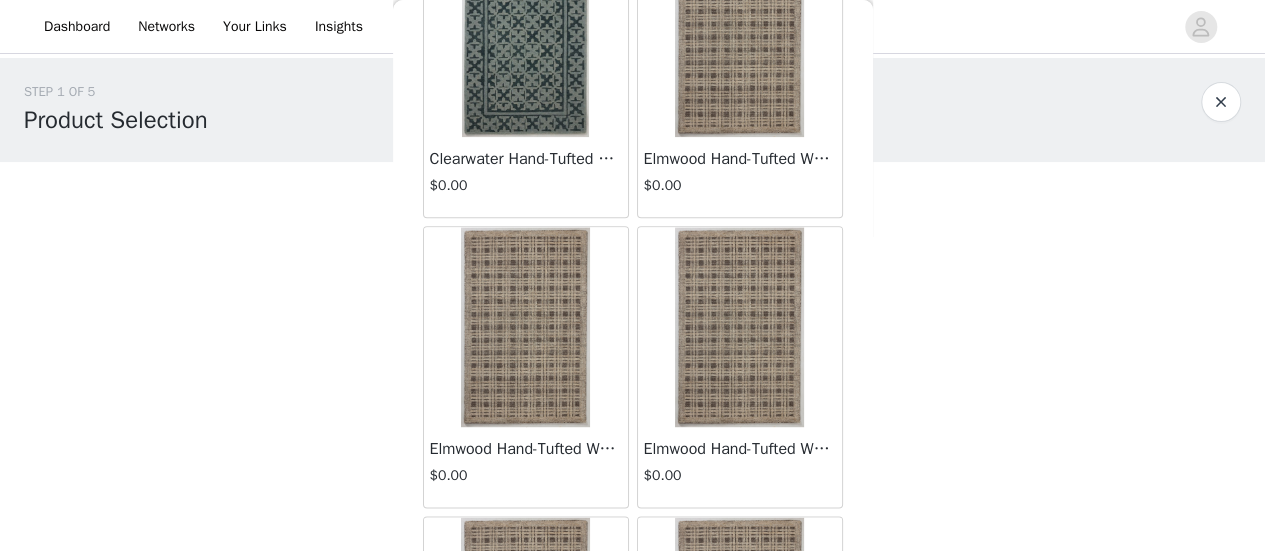 click on "$0.00" at bounding box center [740, 185] 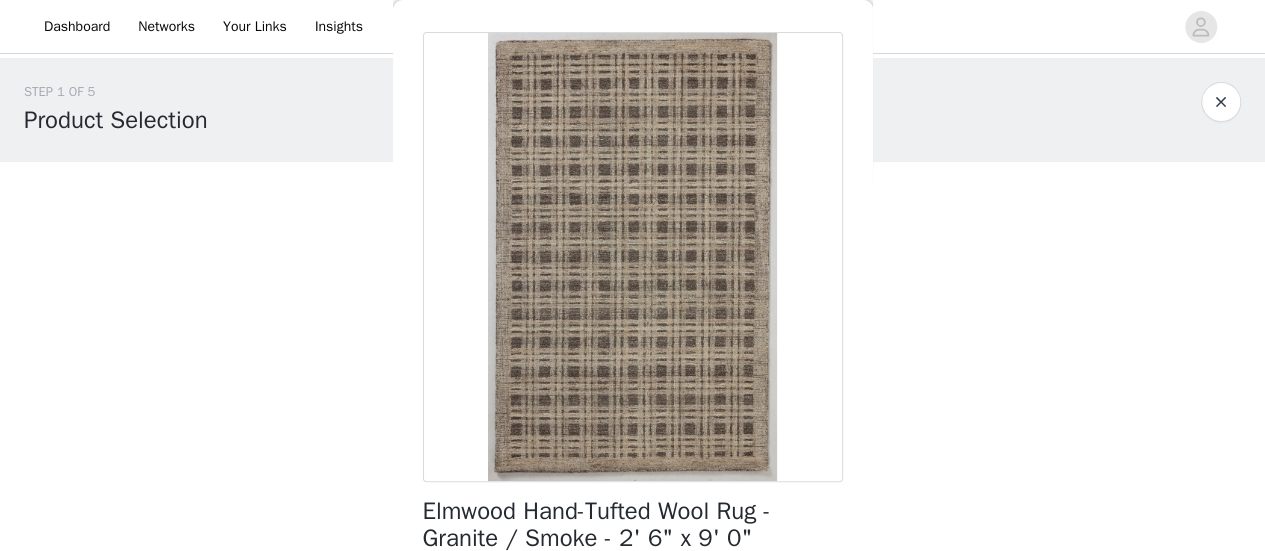 scroll, scrollTop: 0, scrollLeft: 0, axis: both 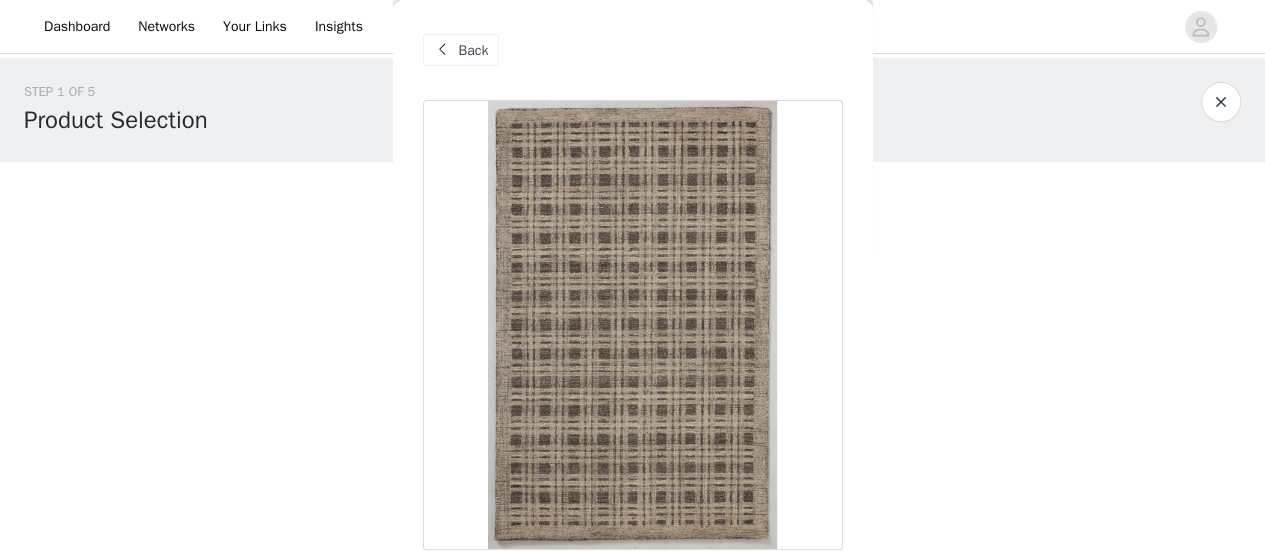 click at bounding box center (443, 50) 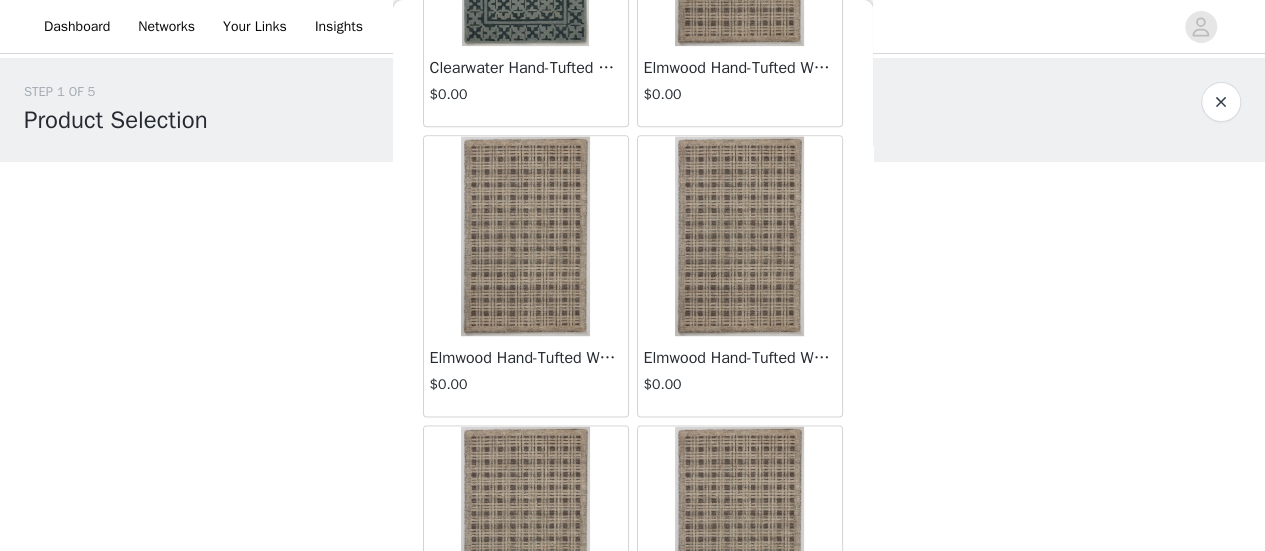 scroll, scrollTop: 1553, scrollLeft: 0, axis: vertical 